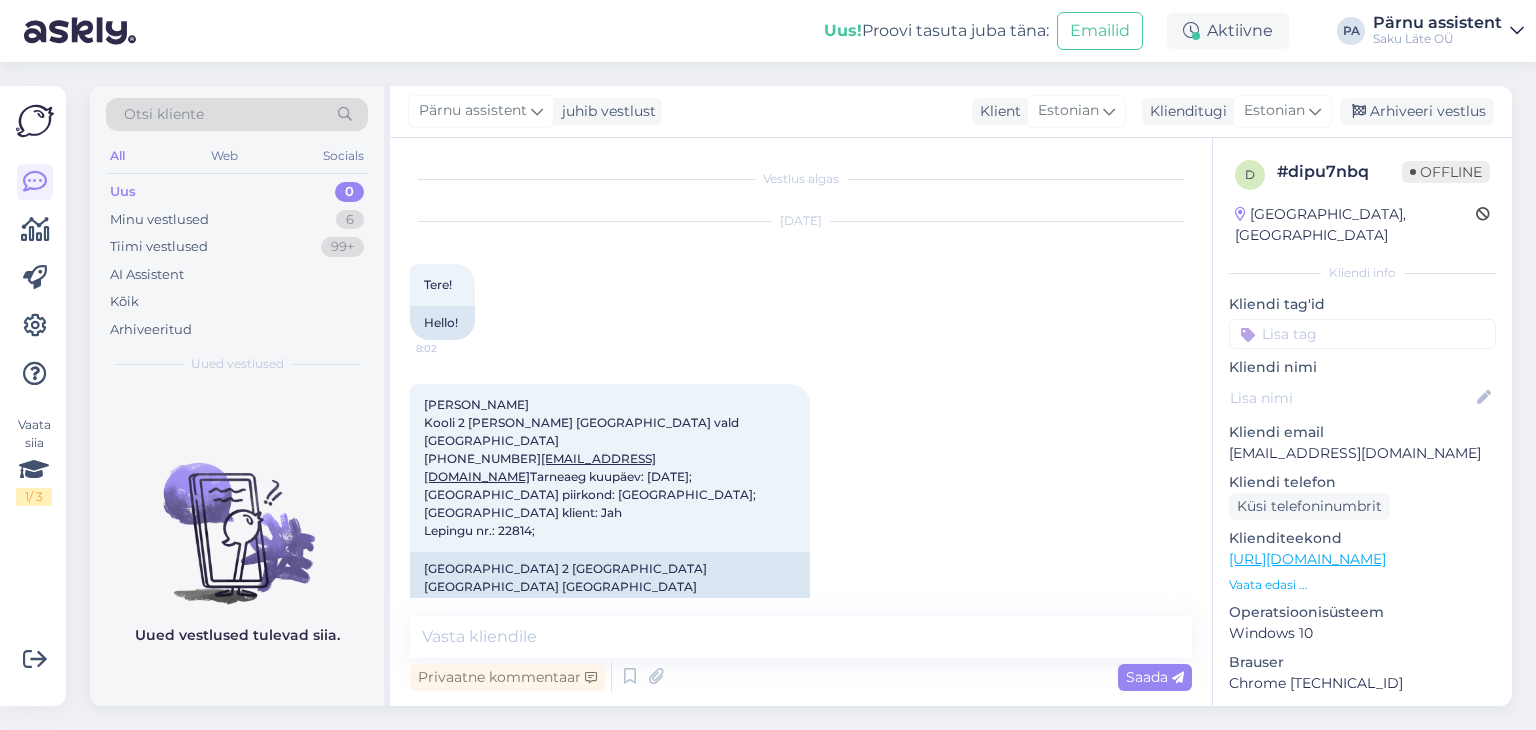 scroll, scrollTop: 0, scrollLeft: 0, axis: both 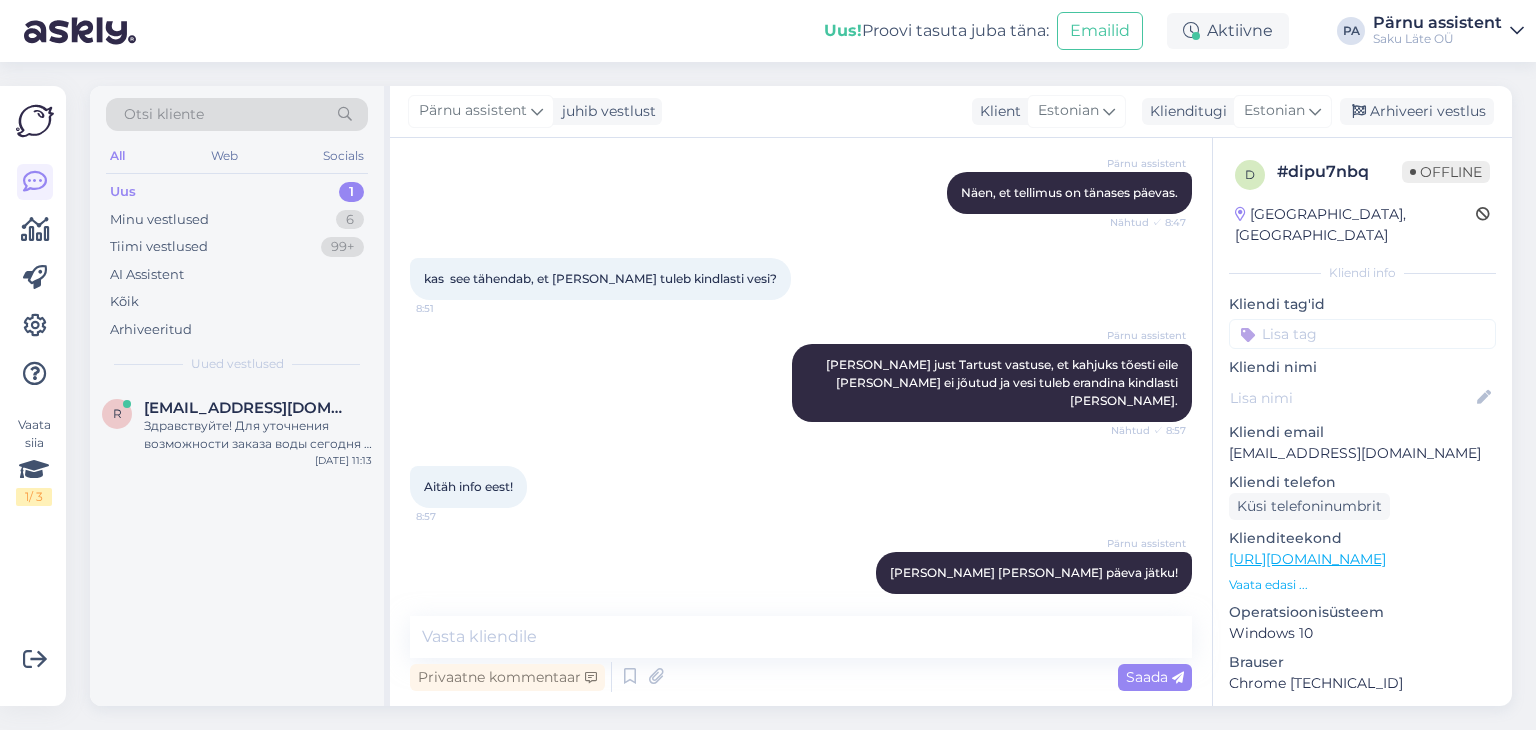 click on "Uus 1" at bounding box center [237, 192] 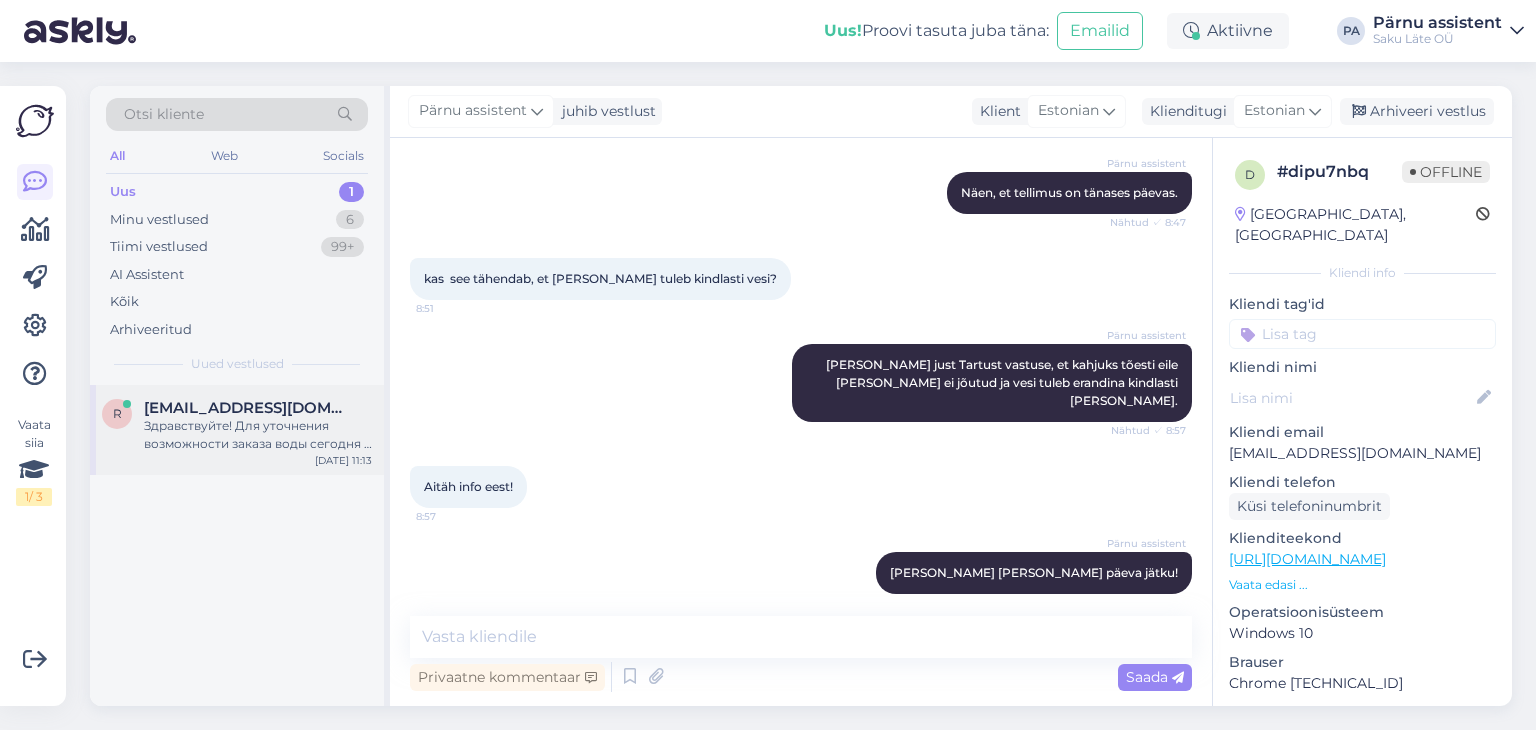 click on "Здравствуйте!
Для уточнения возможности заказа воды сегодня с самовывозом в [GEOGRAPHIC_DATA] и информации о ценах на следующий месяц по вашему договору, пожалуйста, укажите номер вашего договора. Мы передадим эту информацию нашему менеджеру, который свяжется с вами для предоставления точного ответа. Вы также можете оформить заказ через наш центр заказов: [URL][DOMAIN_NAME]" at bounding box center [258, 435] 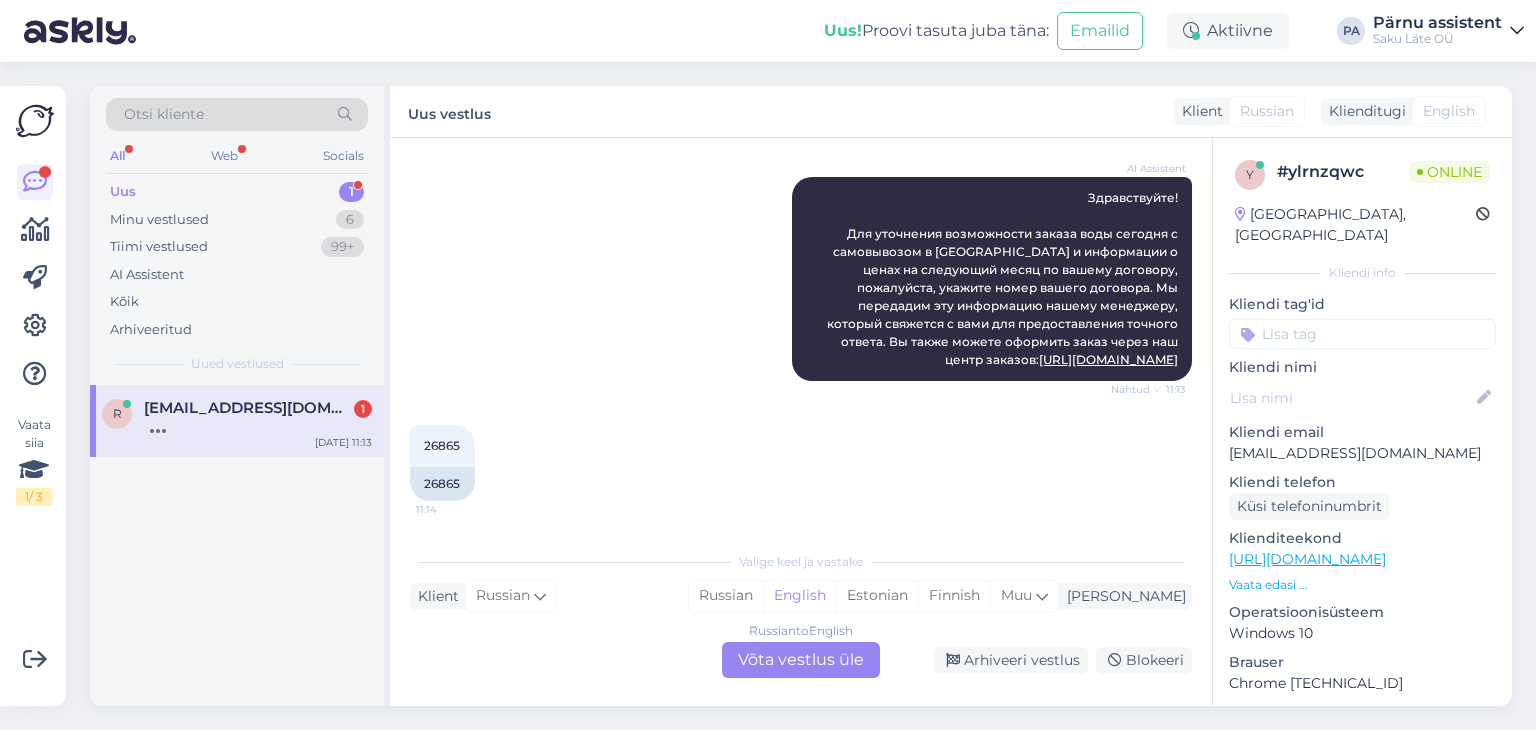 scroll, scrollTop: 279, scrollLeft: 0, axis: vertical 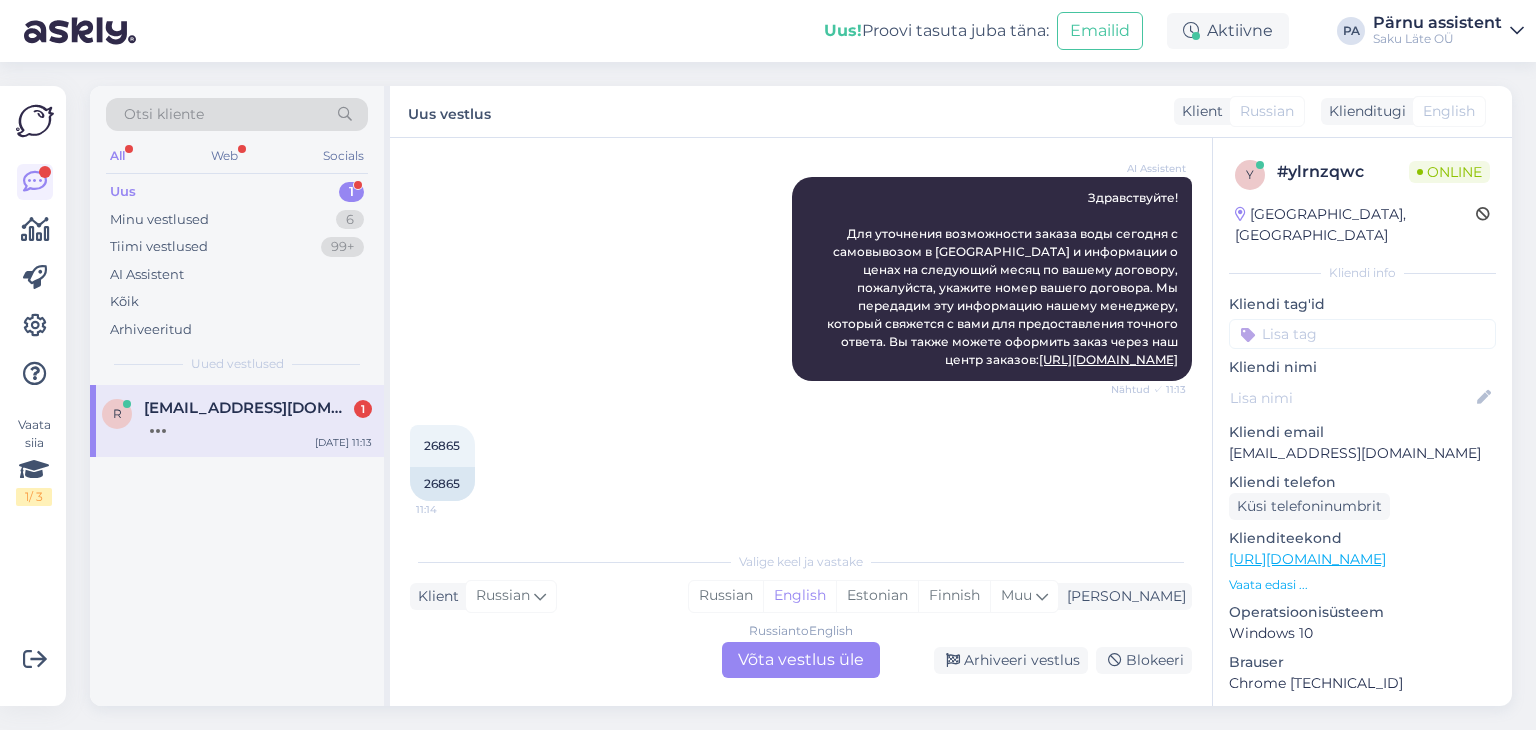 click at bounding box center [258, 426] 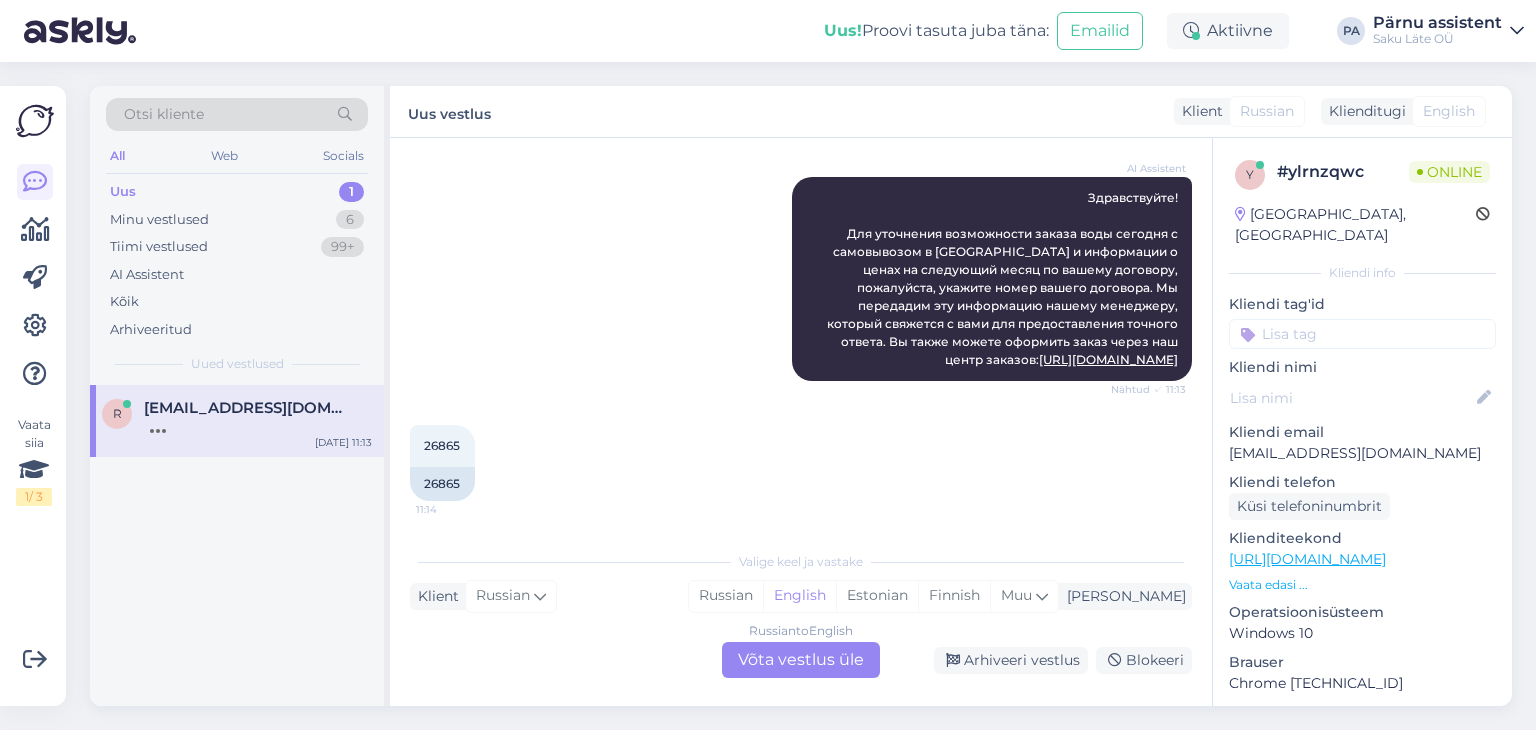 scroll, scrollTop: 435, scrollLeft: 0, axis: vertical 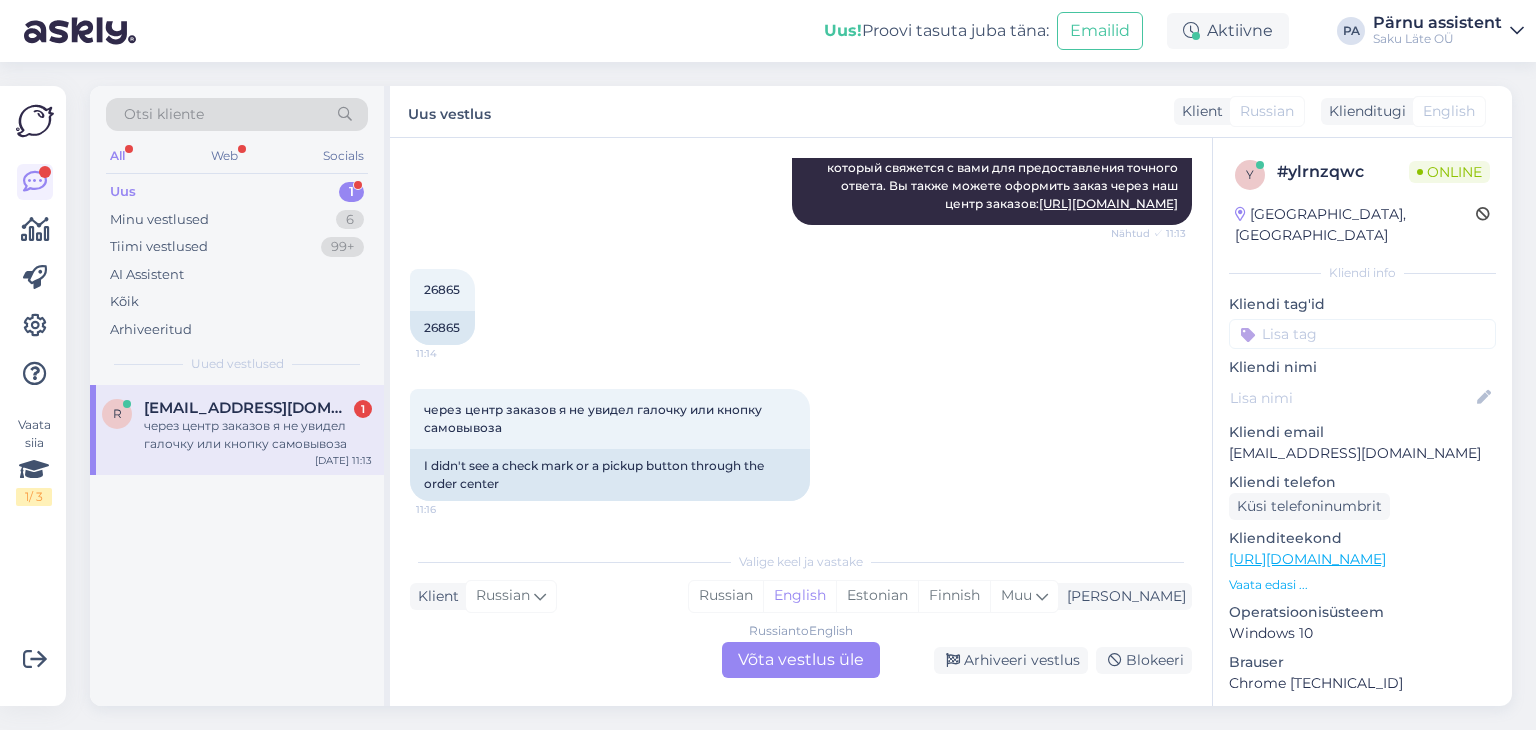 click on "Russian  to  English Võta vestlus üle" at bounding box center [801, 660] 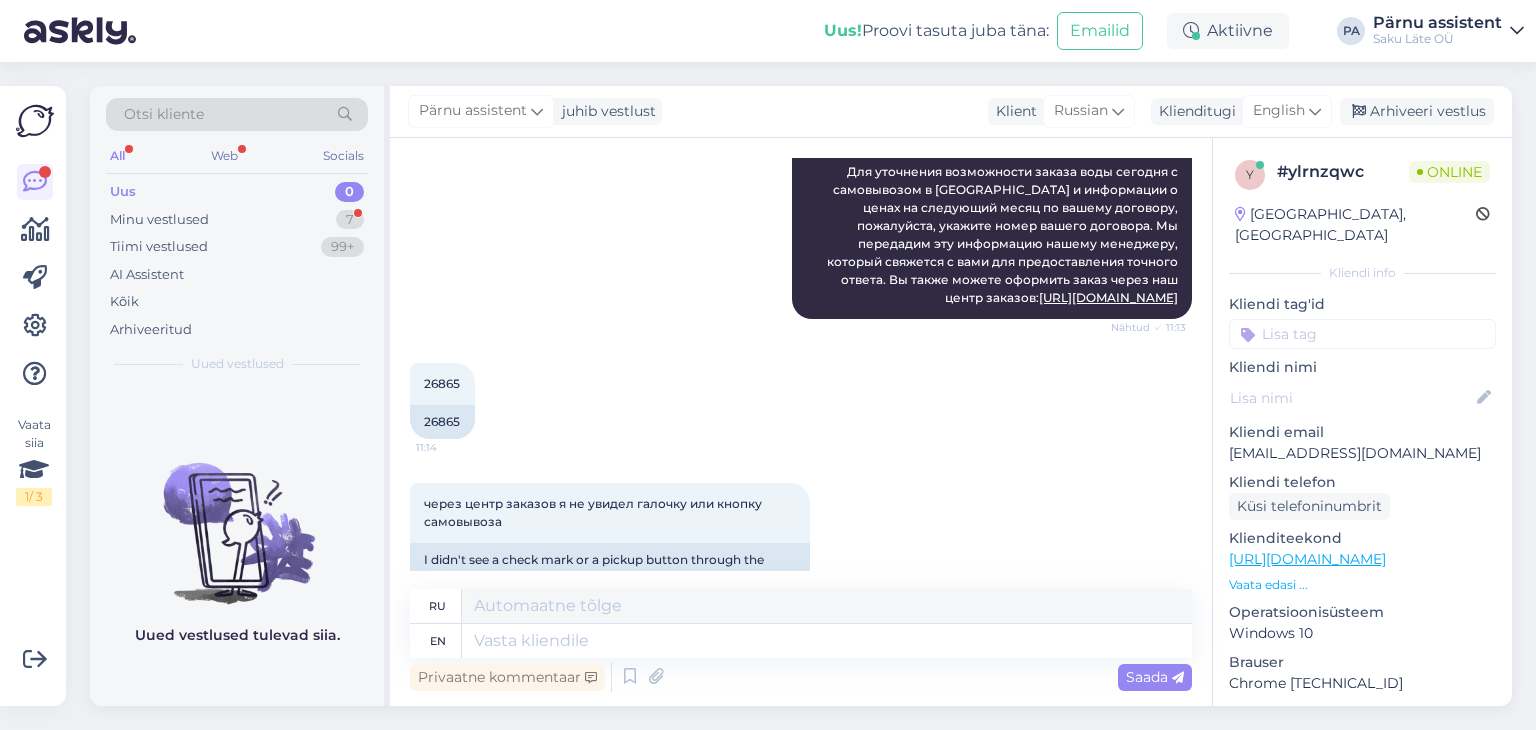 scroll, scrollTop: 387, scrollLeft: 0, axis: vertical 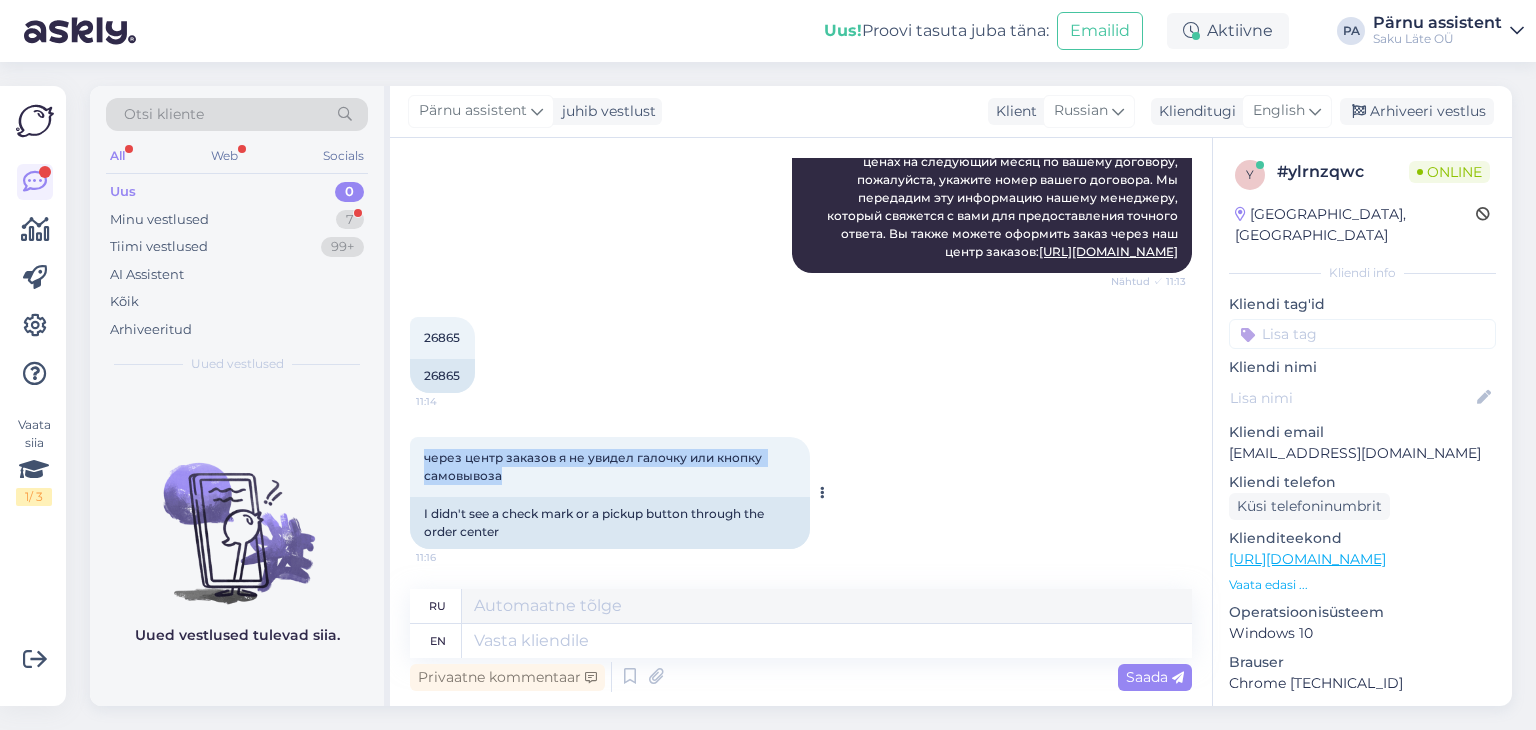 drag, startPoint x: 502, startPoint y: 469, endPoint x: 423, endPoint y: 454, distance: 80.411446 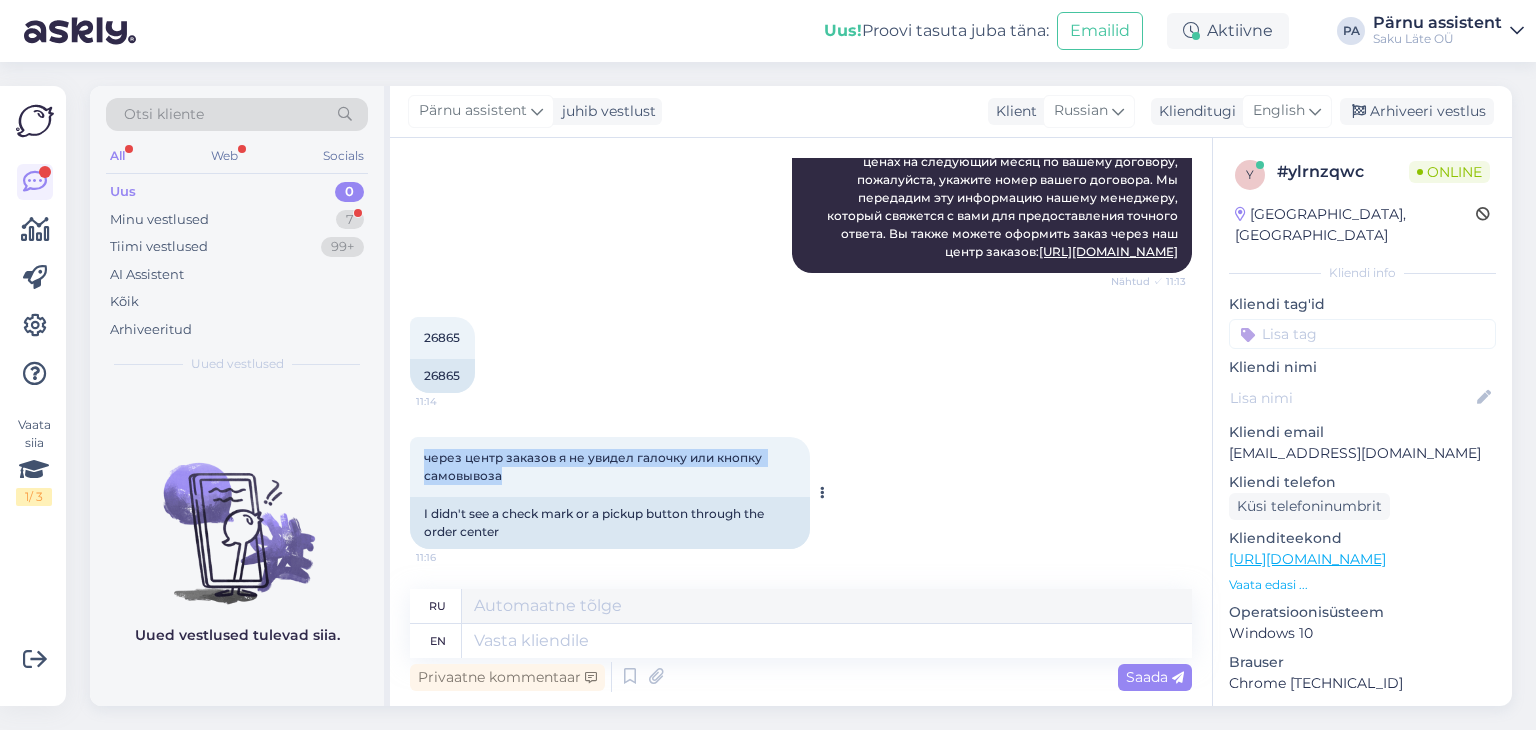 click on "через центр заказов я не увидел галочку или кнопку самовывоза 11:16" at bounding box center (610, 467) 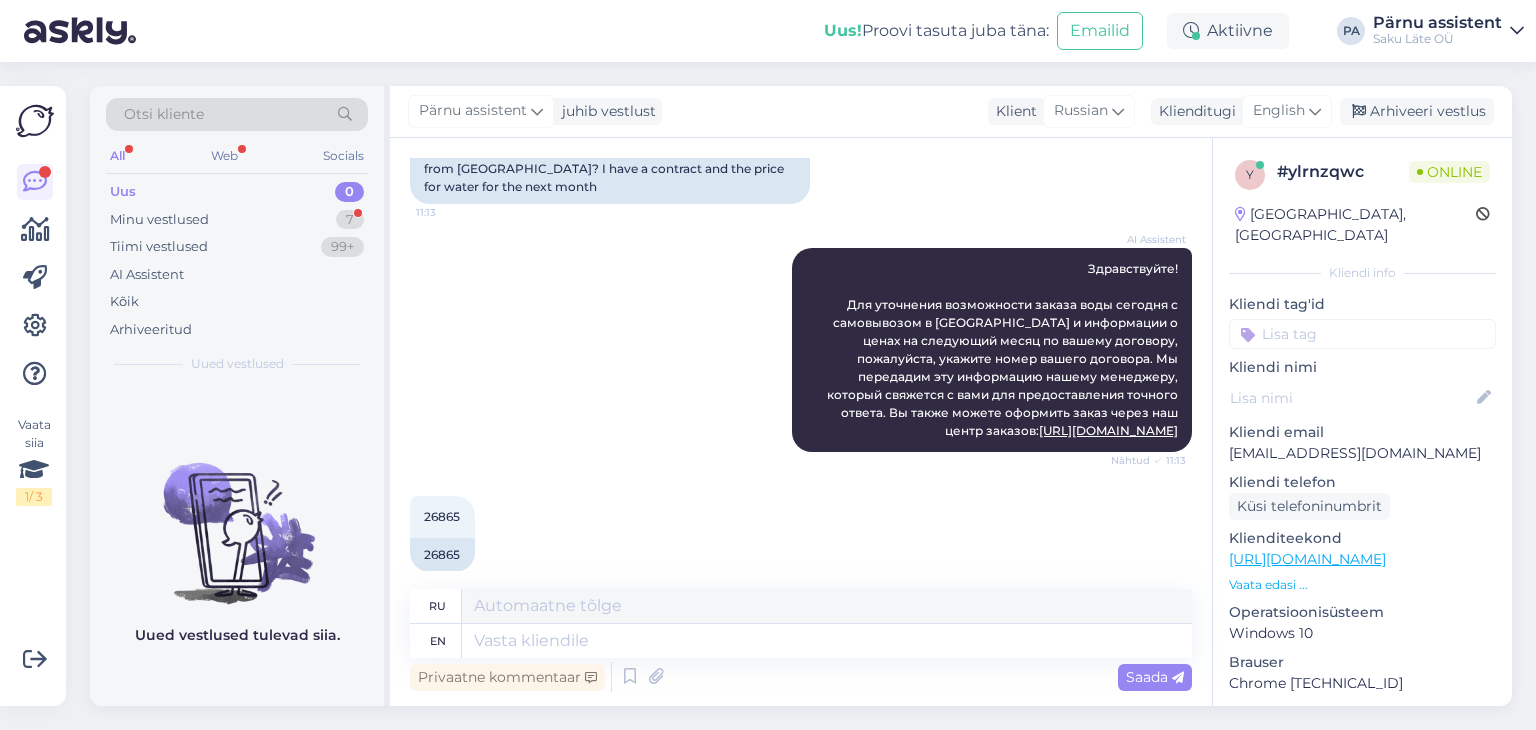 scroll, scrollTop: 0, scrollLeft: 0, axis: both 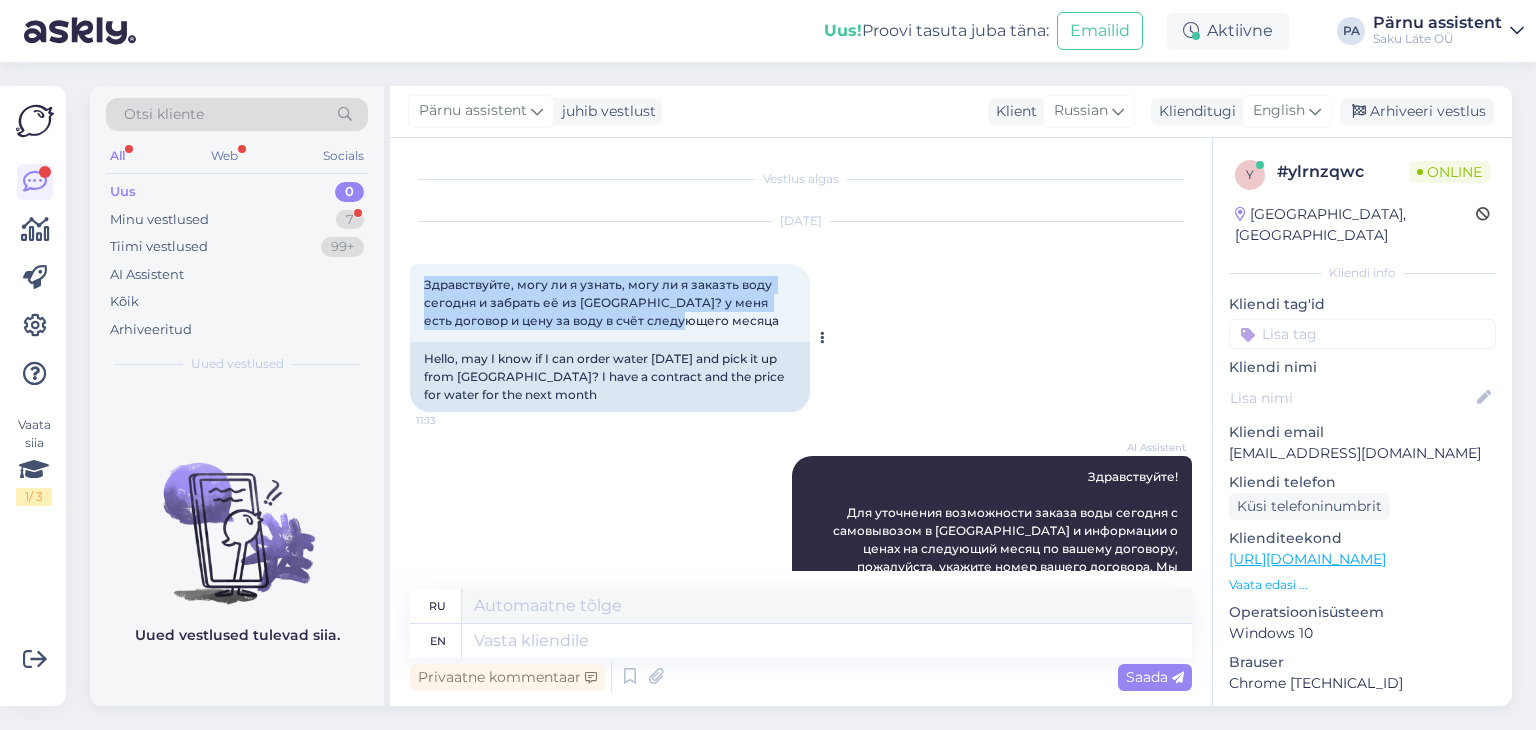 drag, startPoint x: 679, startPoint y: 314, endPoint x: 423, endPoint y: 277, distance: 258.66 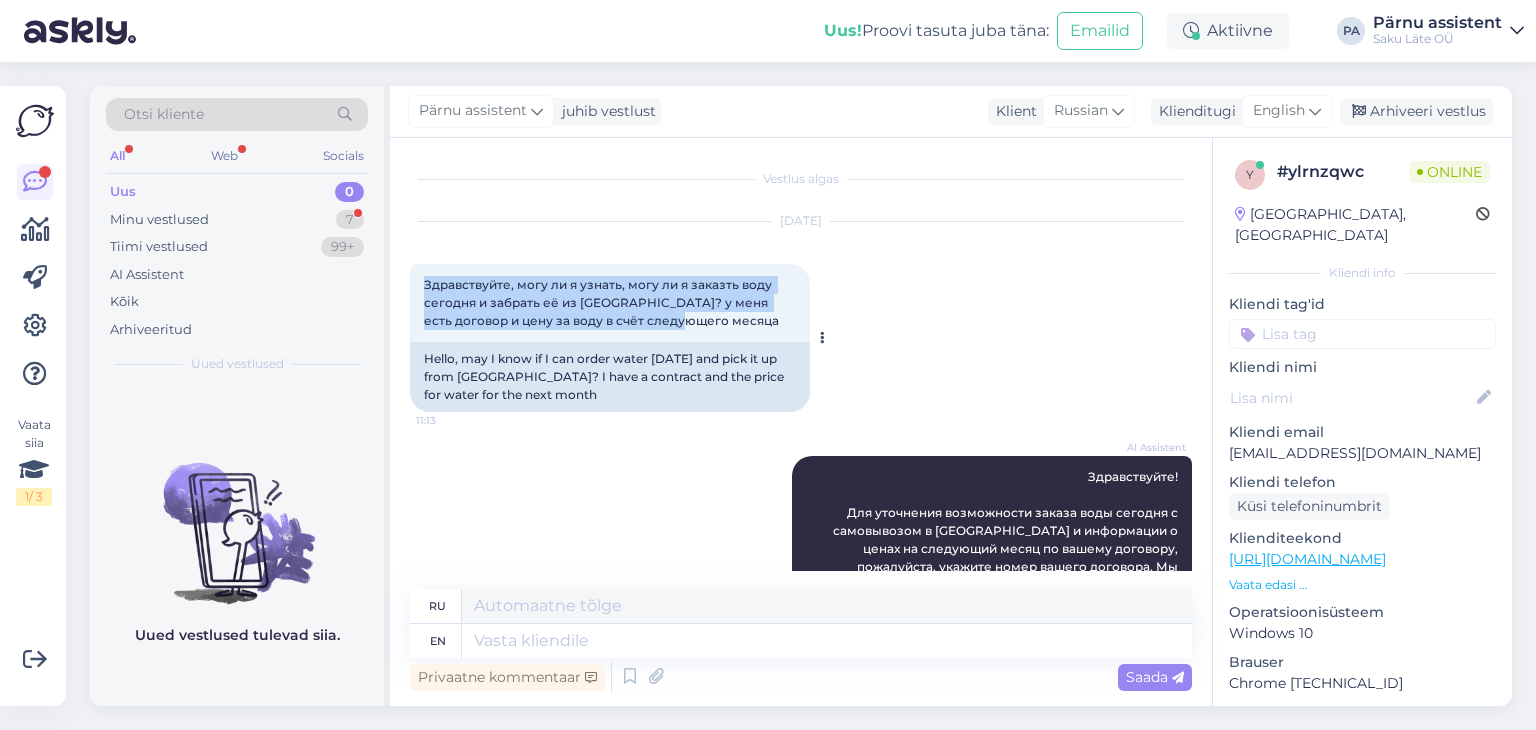 click on "Здравствуйте, могу ли я узнать, могу ли я заказть воду сегодня и забрать её из [GEOGRAPHIC_DATA]? у меня есть договор и цену за воду в счёт следующего месяца 11:13" at bounding box center (610, 303) 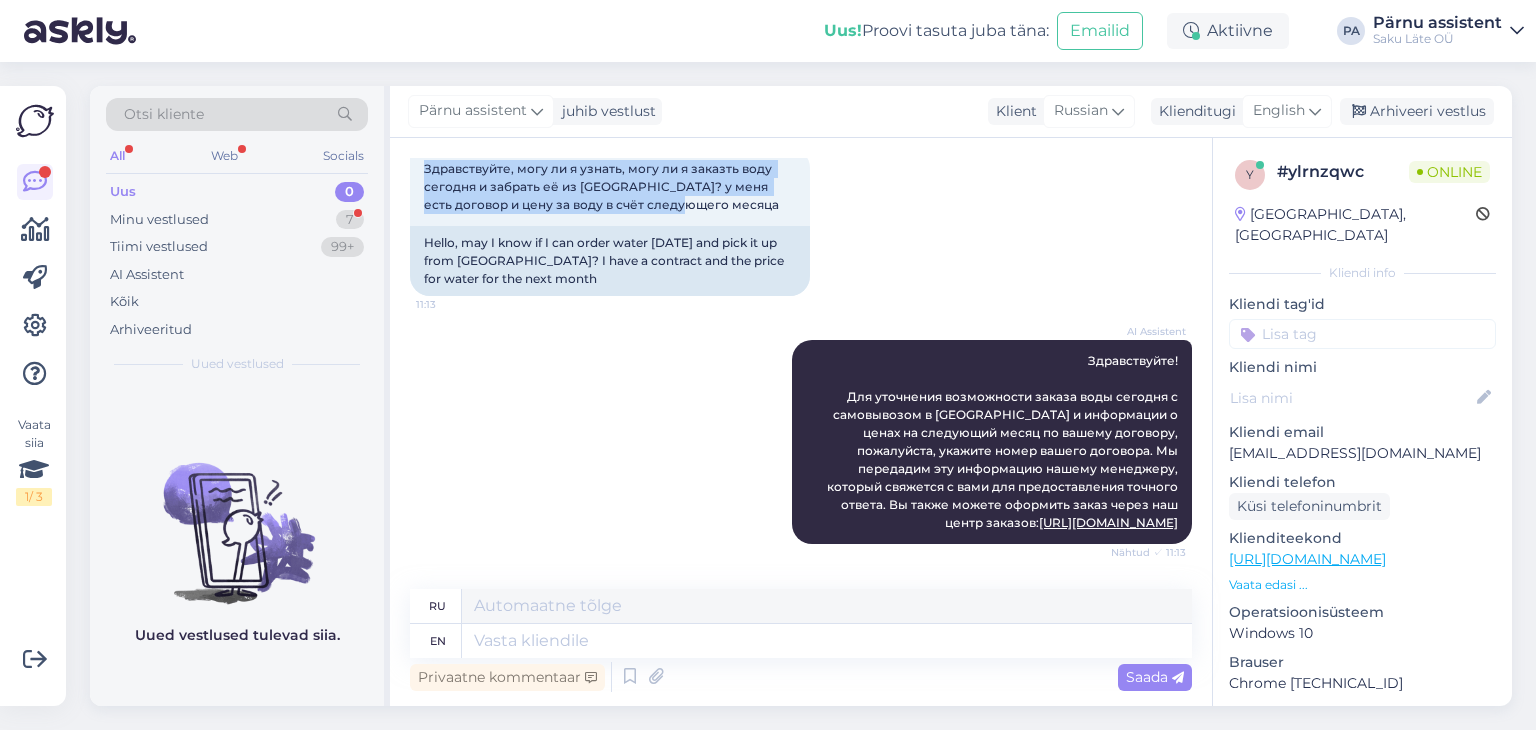 scroll, scrollTop: 200, scrollLeft: 0, axis: vertical 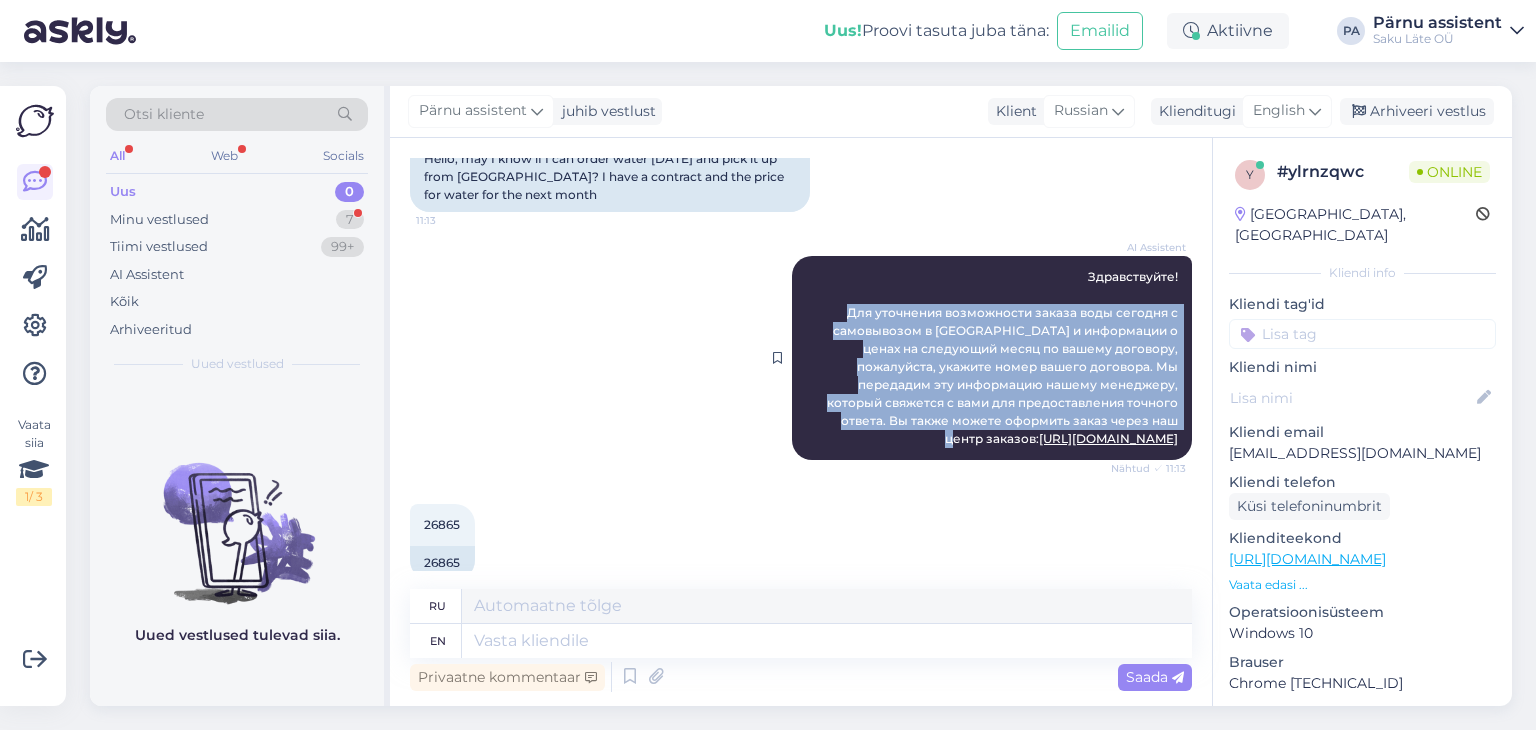 drag, startPoint x: 836, startPoint y: 307, endPoint x: 1156, endPoint y: 413, distance: 337.0994 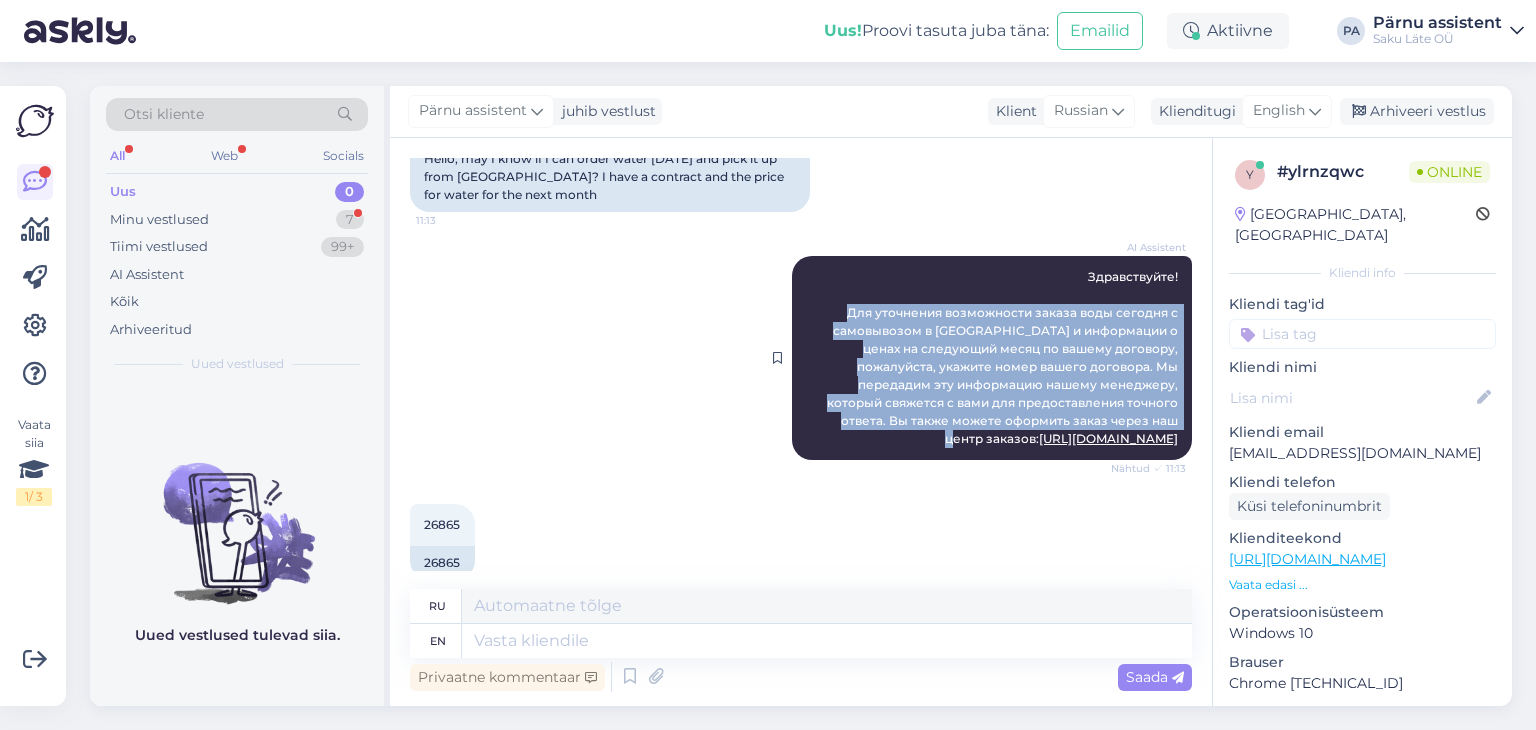 click on "Здравствуйте!
Для уточнения возможности заказа воды сегодня с самовывозом в [GEOGRAPHIC_DATA] и информации о ценах на следующий месяц по вашему договору, пожалуйста, укажите номер вашего договора. Мы передадим эту информацию нашему менеджеру, который свяжется с вами для предоставления точного ответа. Вы также можете оформить заказ через наш центр заказов:  [URL][DOMAIN_NAME]" at bounding box center (1004, 357) 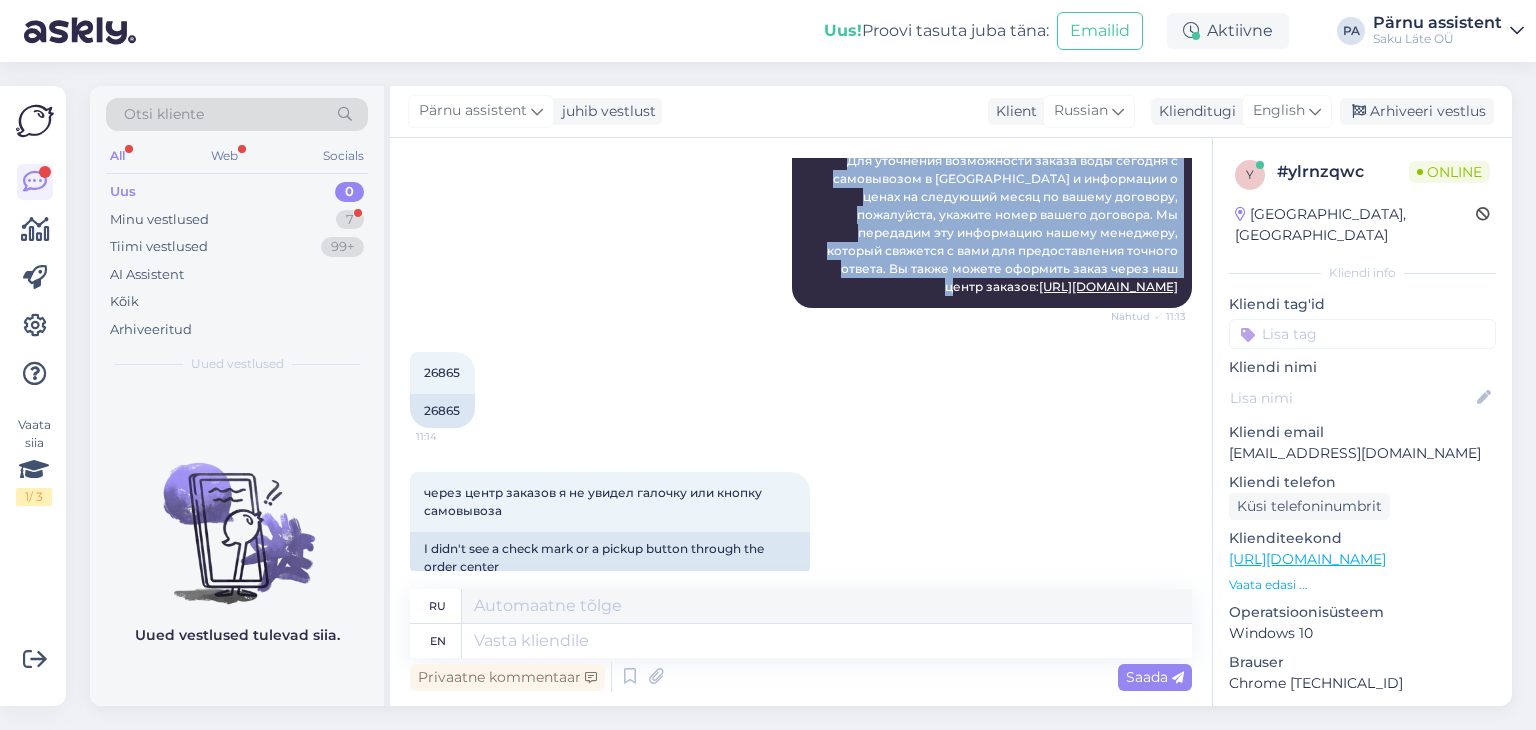 scroll, scrollTop: 387, scrollLeft: 0, axis: vertical 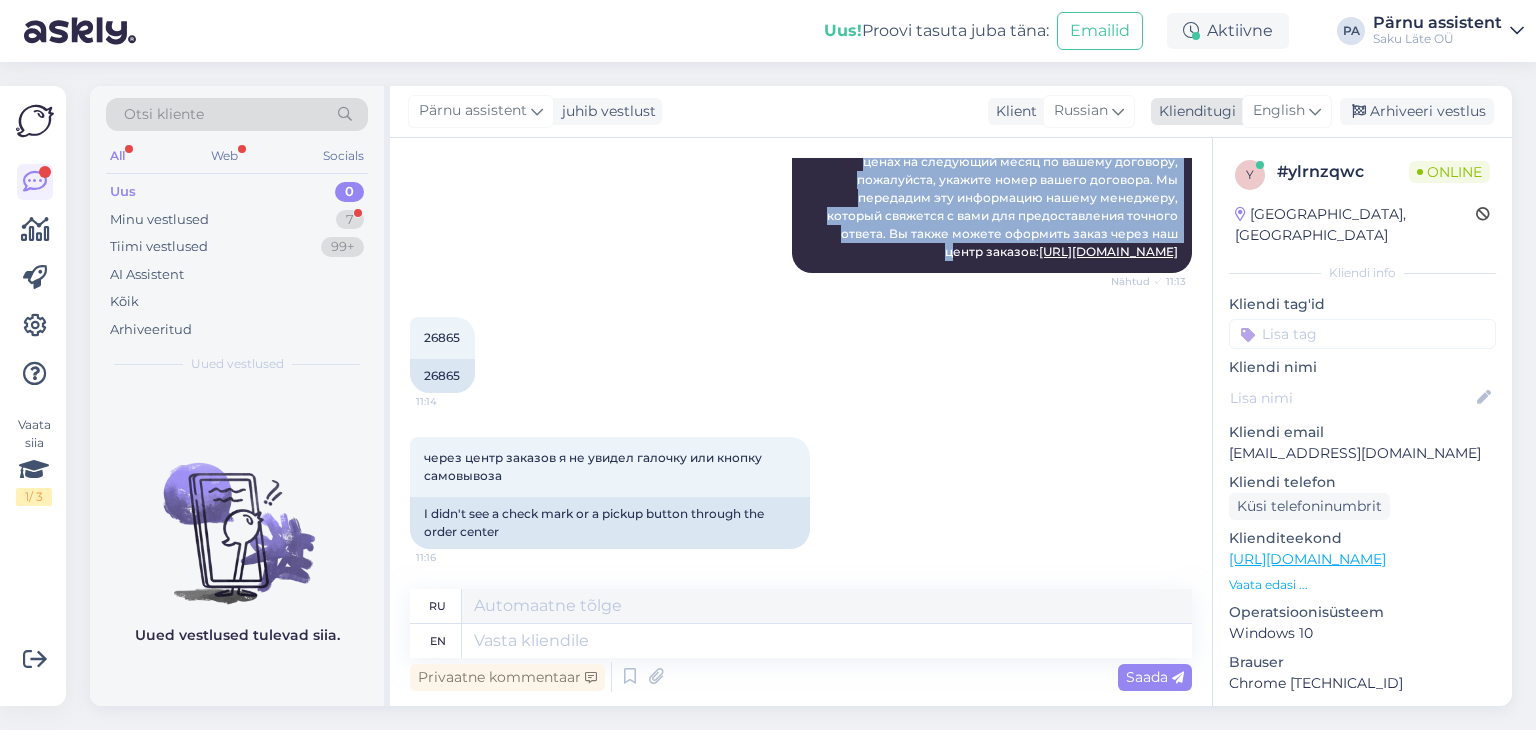 click on "English" at bounding box center (1279, 111) 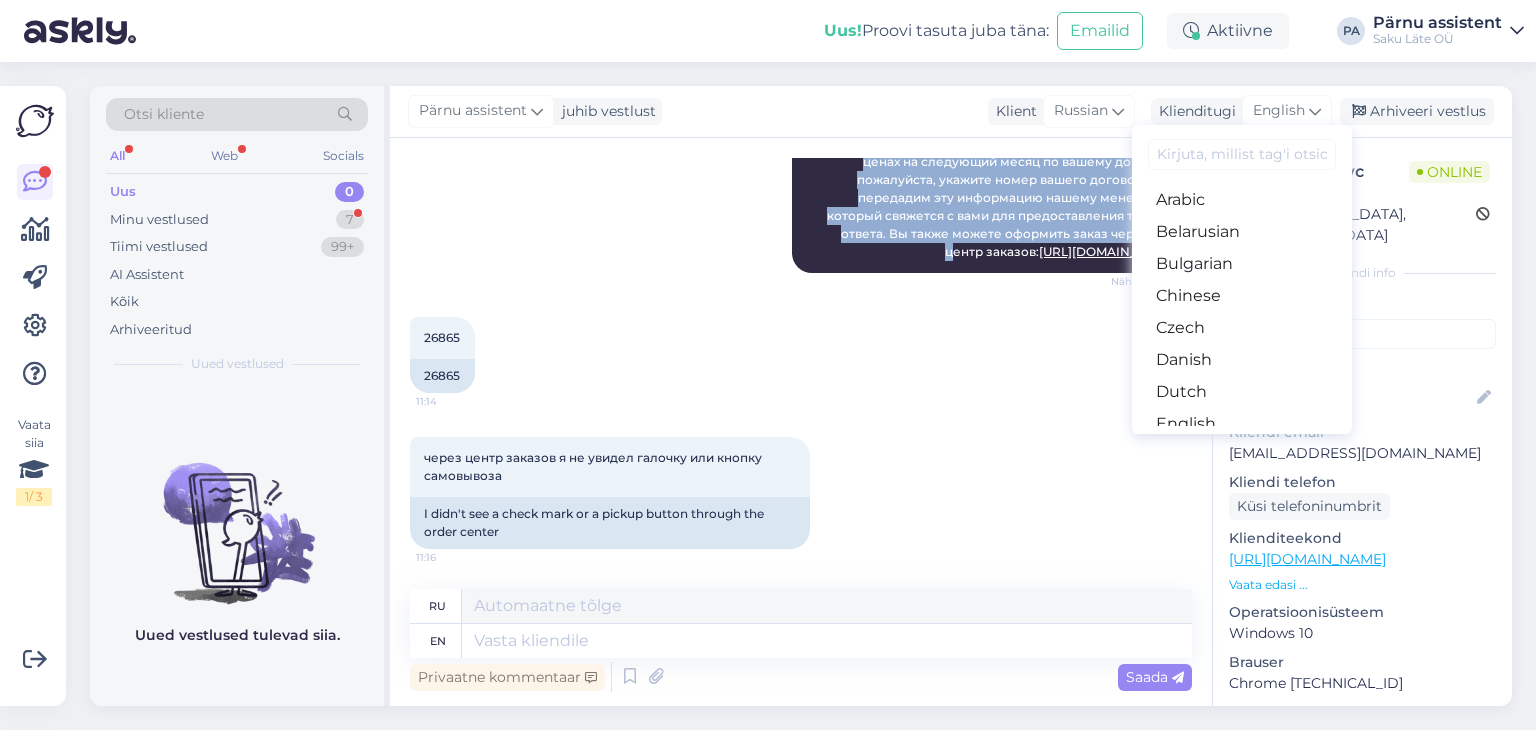 click on "Estonian" at bounding box center [1242, 456] 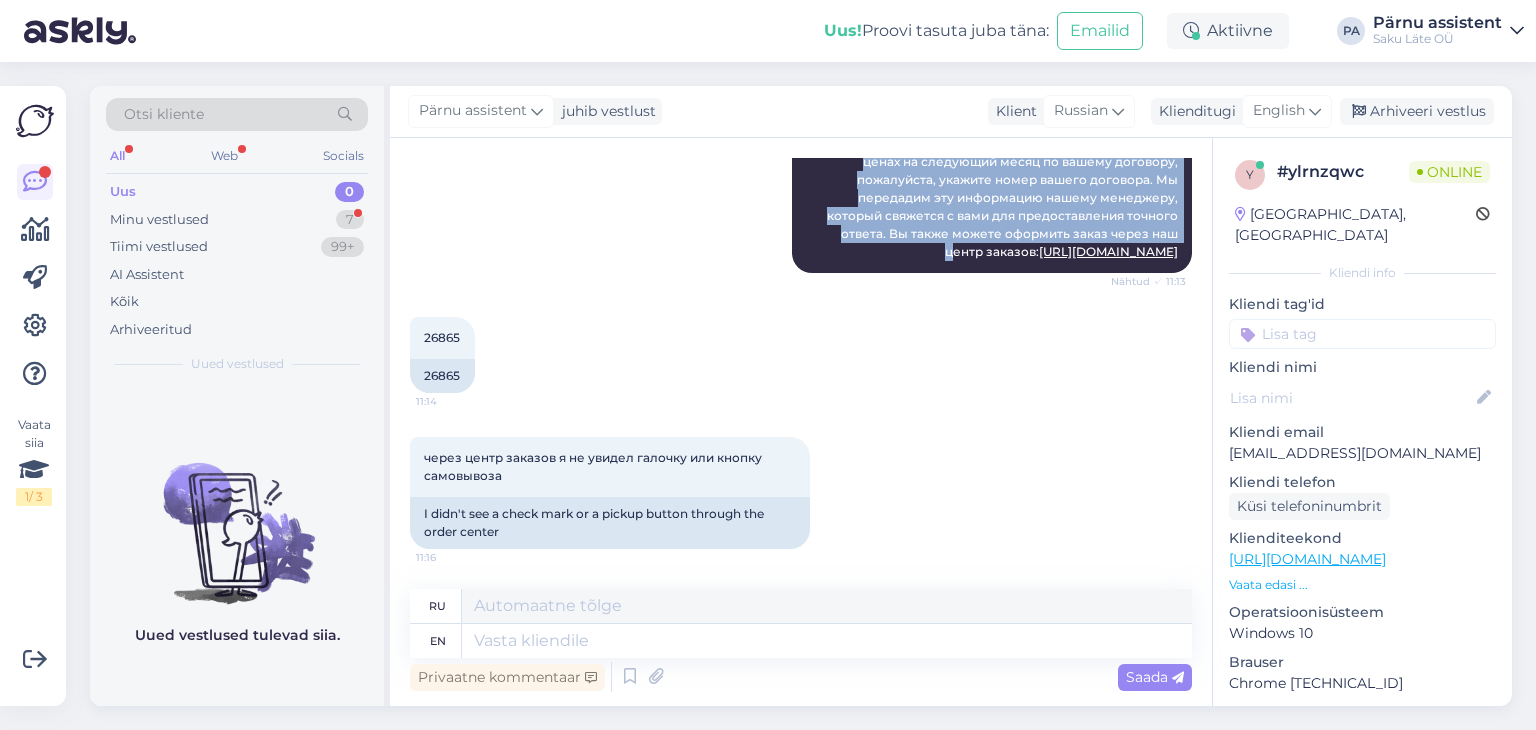 scroll, scrollTop: 368, scrollLeft: 0, axis: vertical 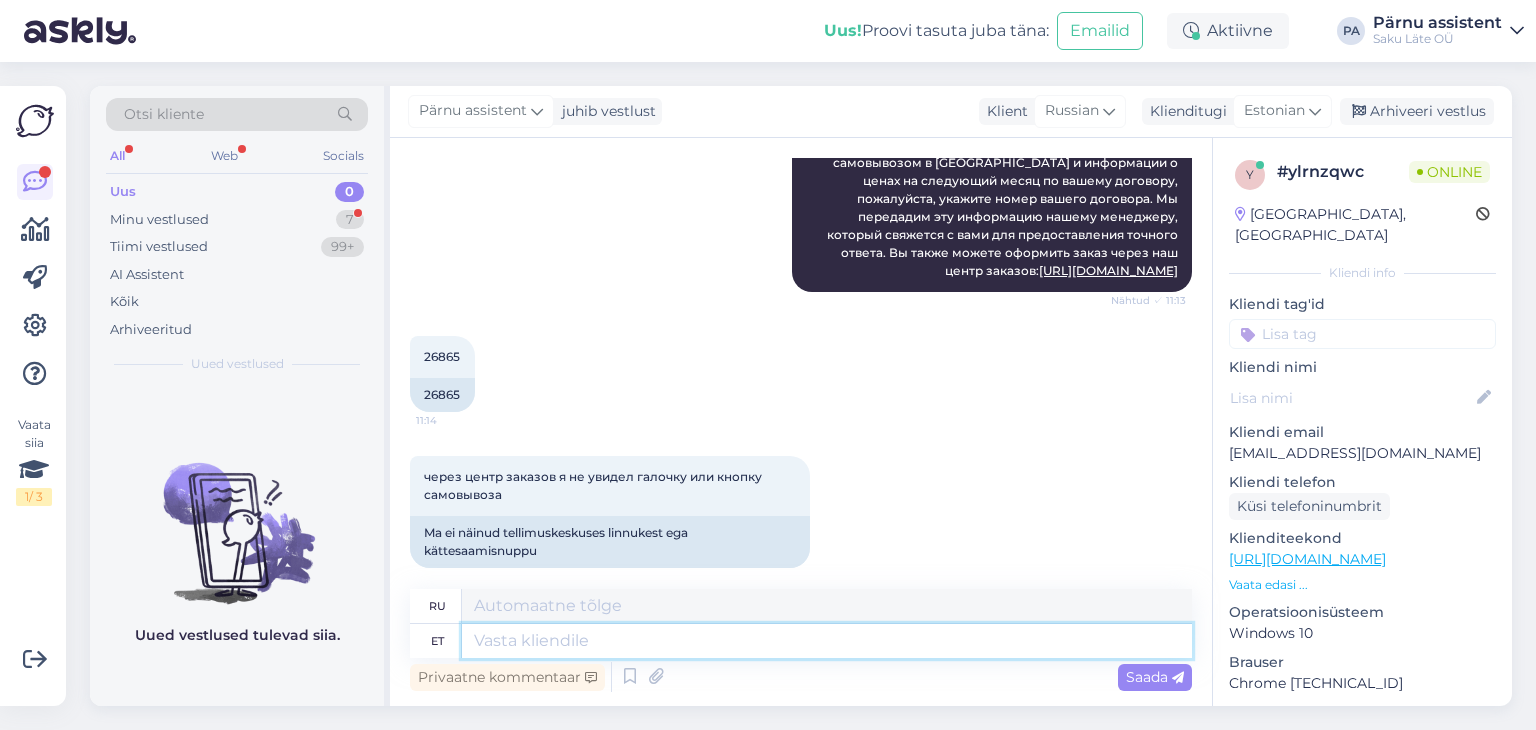 click at bounding box center (827, 641) 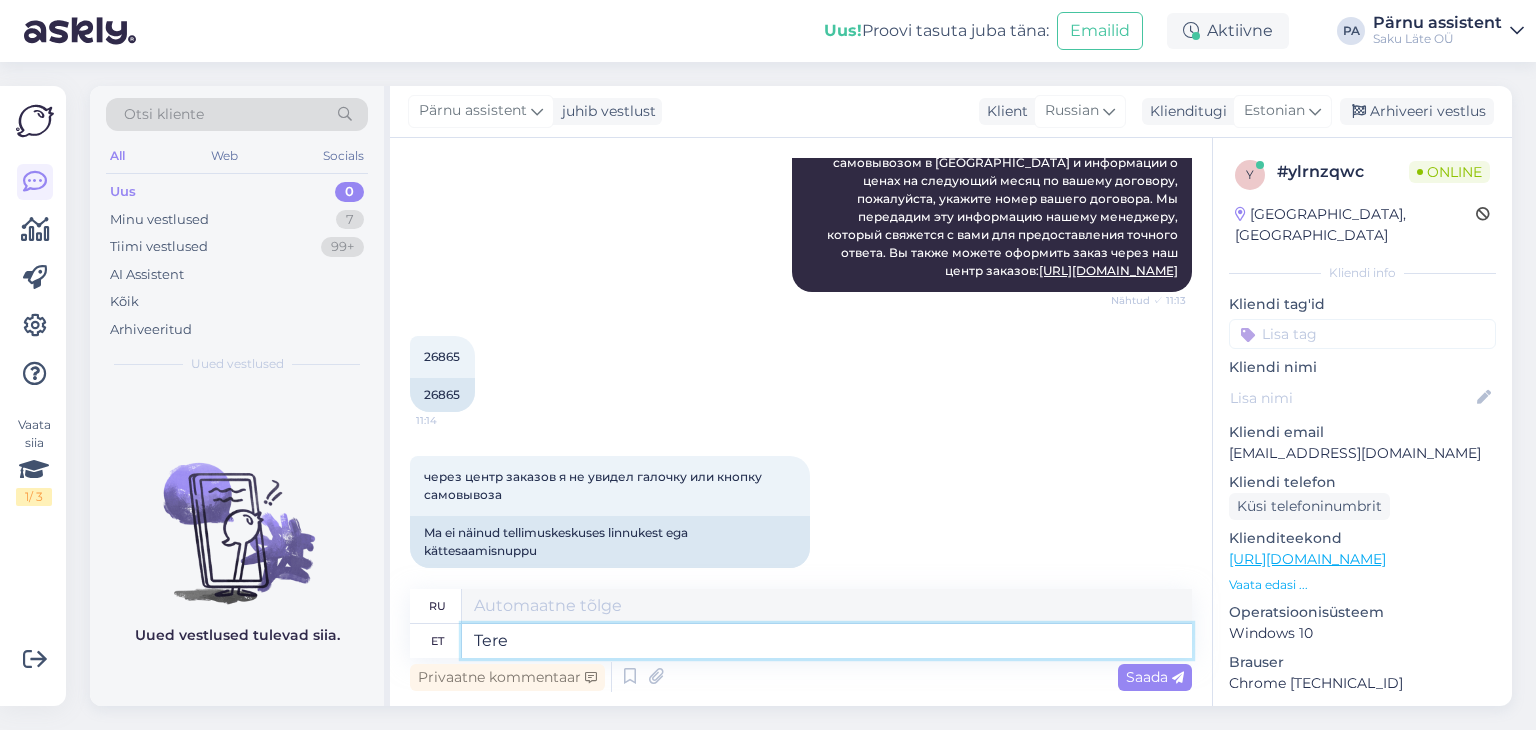 type on "Tere" 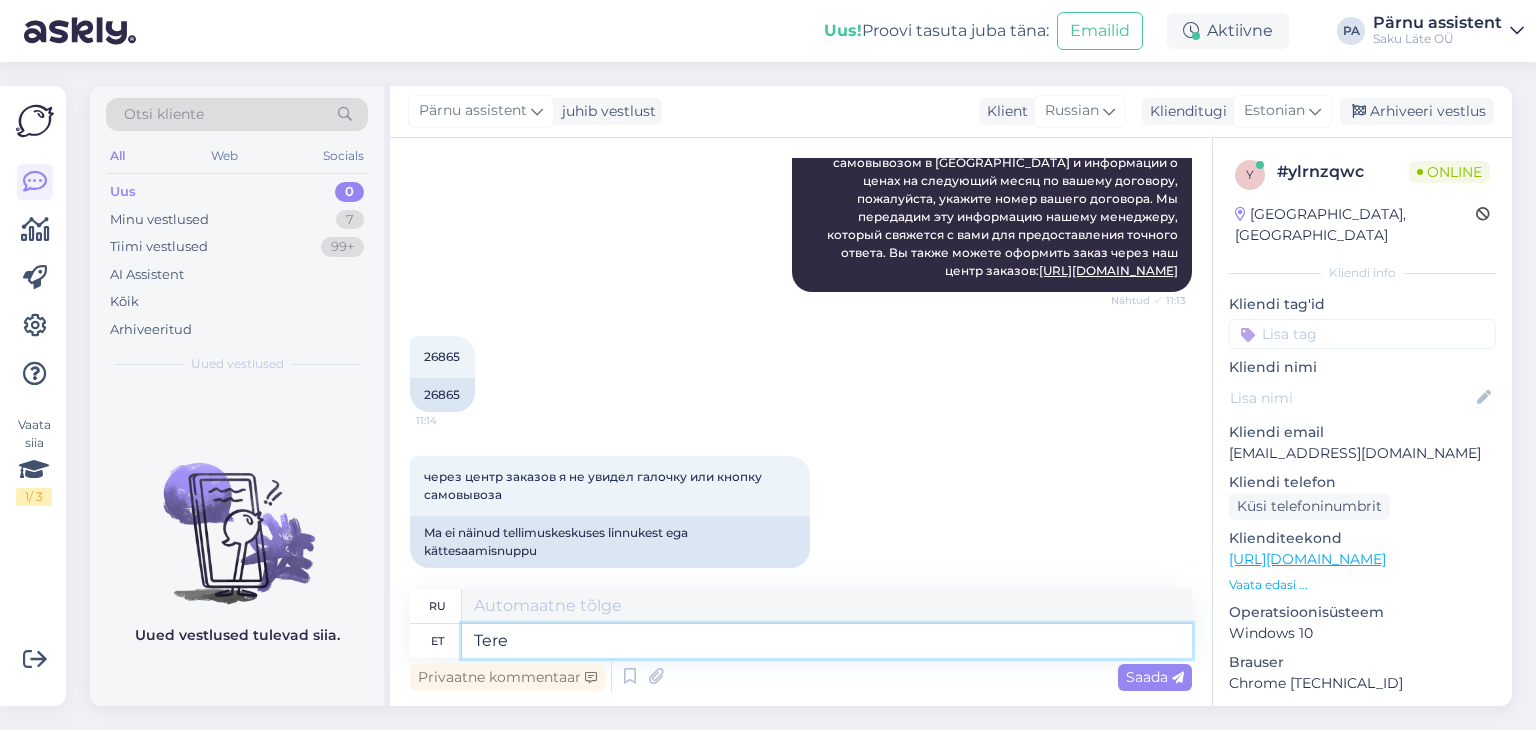type on "Привет" 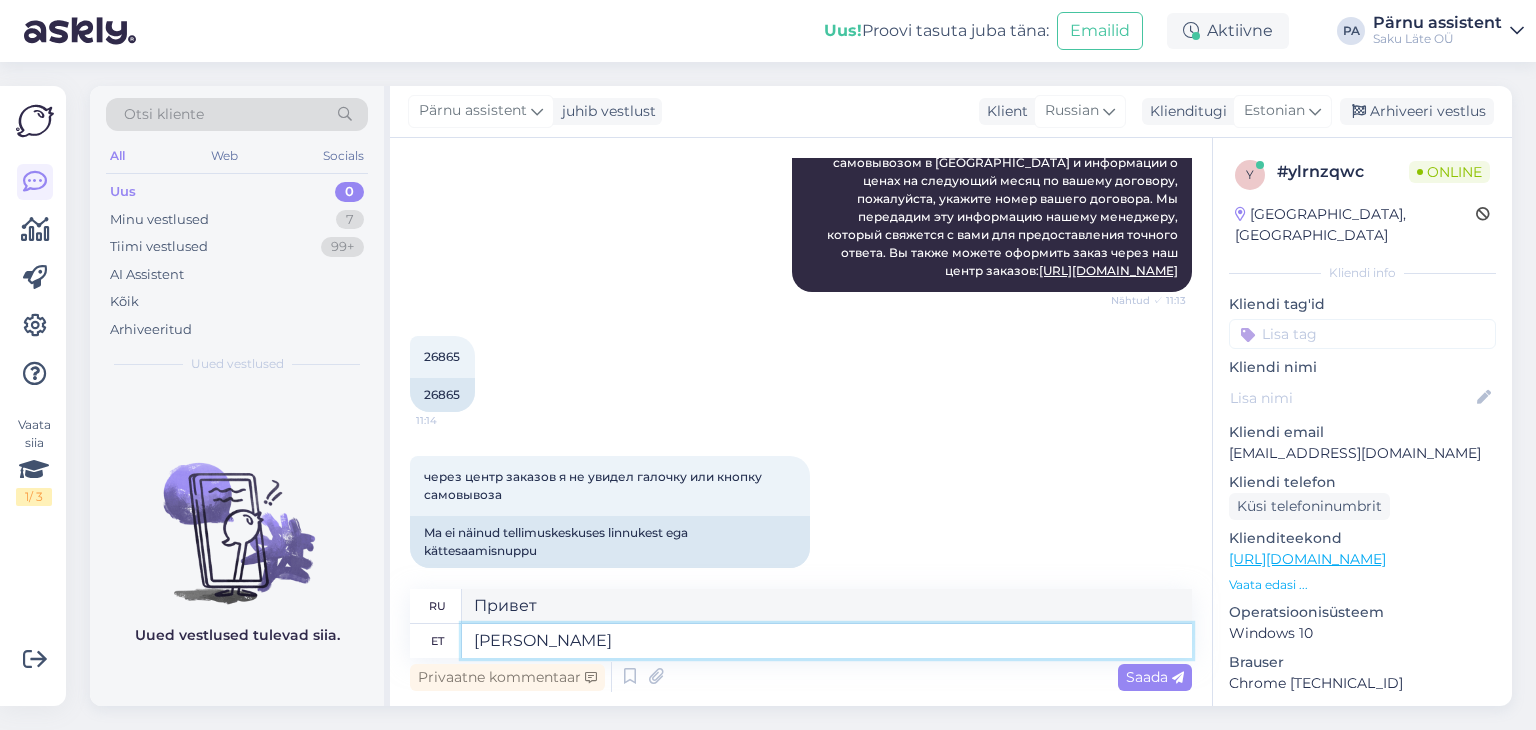type on "Tere kui s" 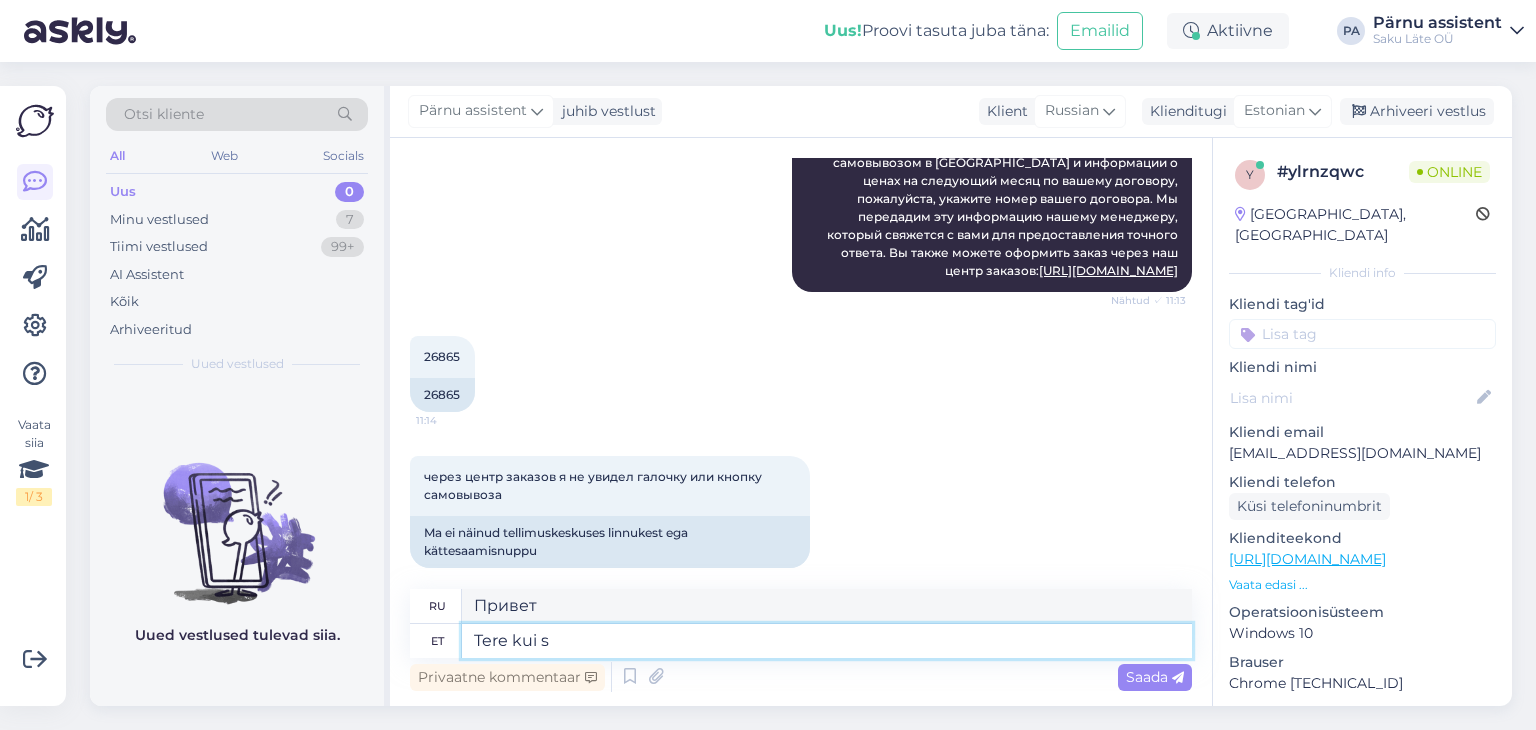 type on "Привет, если" 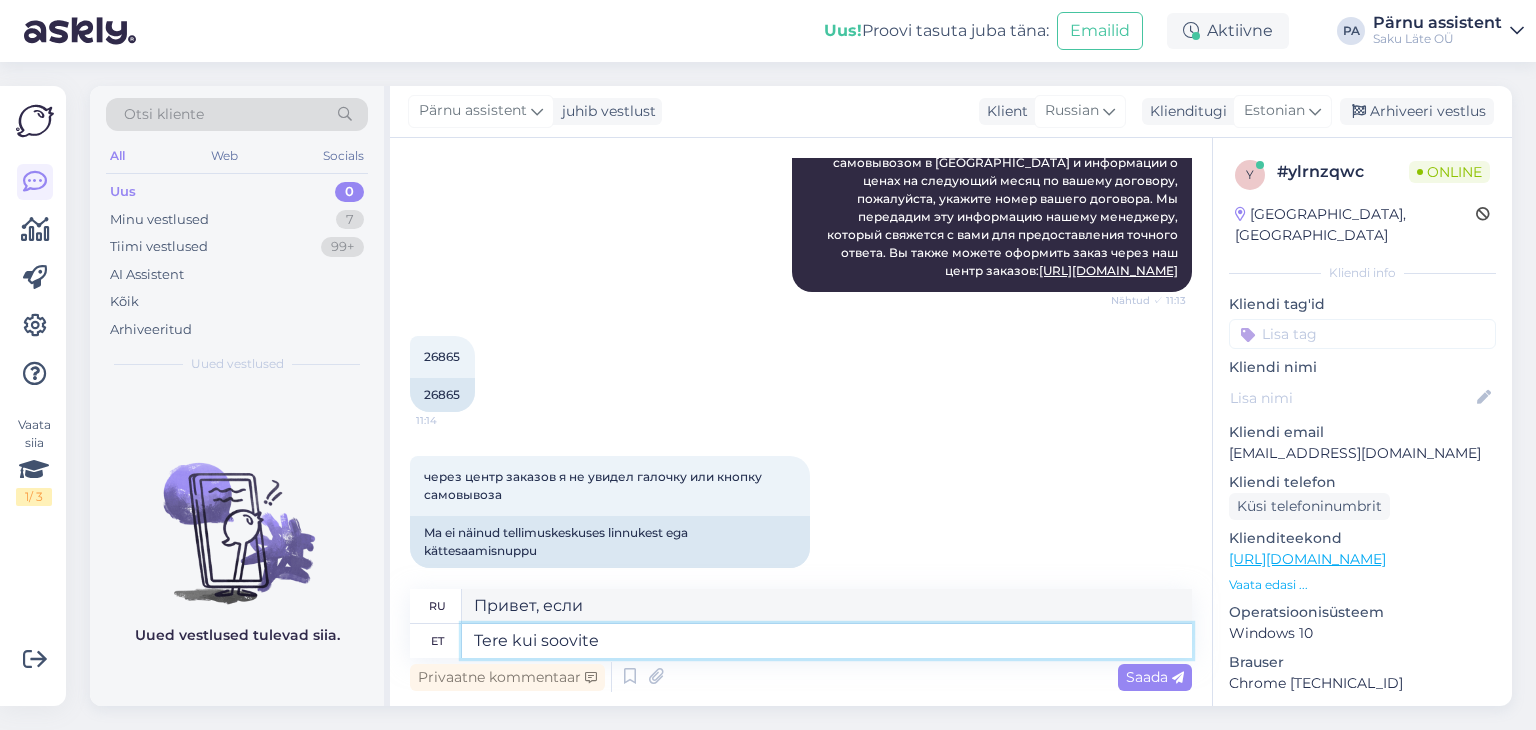 type on "[PERSON_NAME] soovite i" 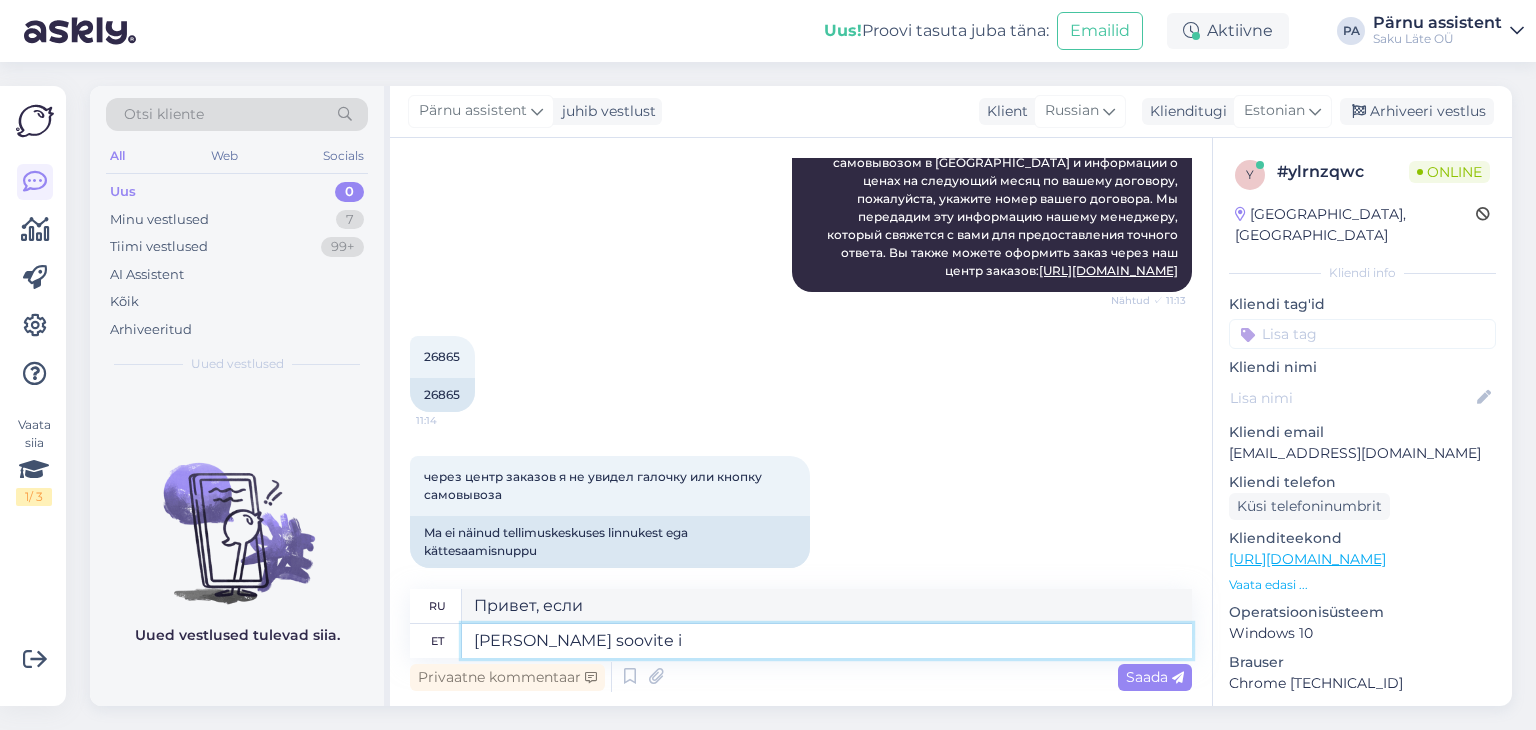 type on "Привет, если хочешь" 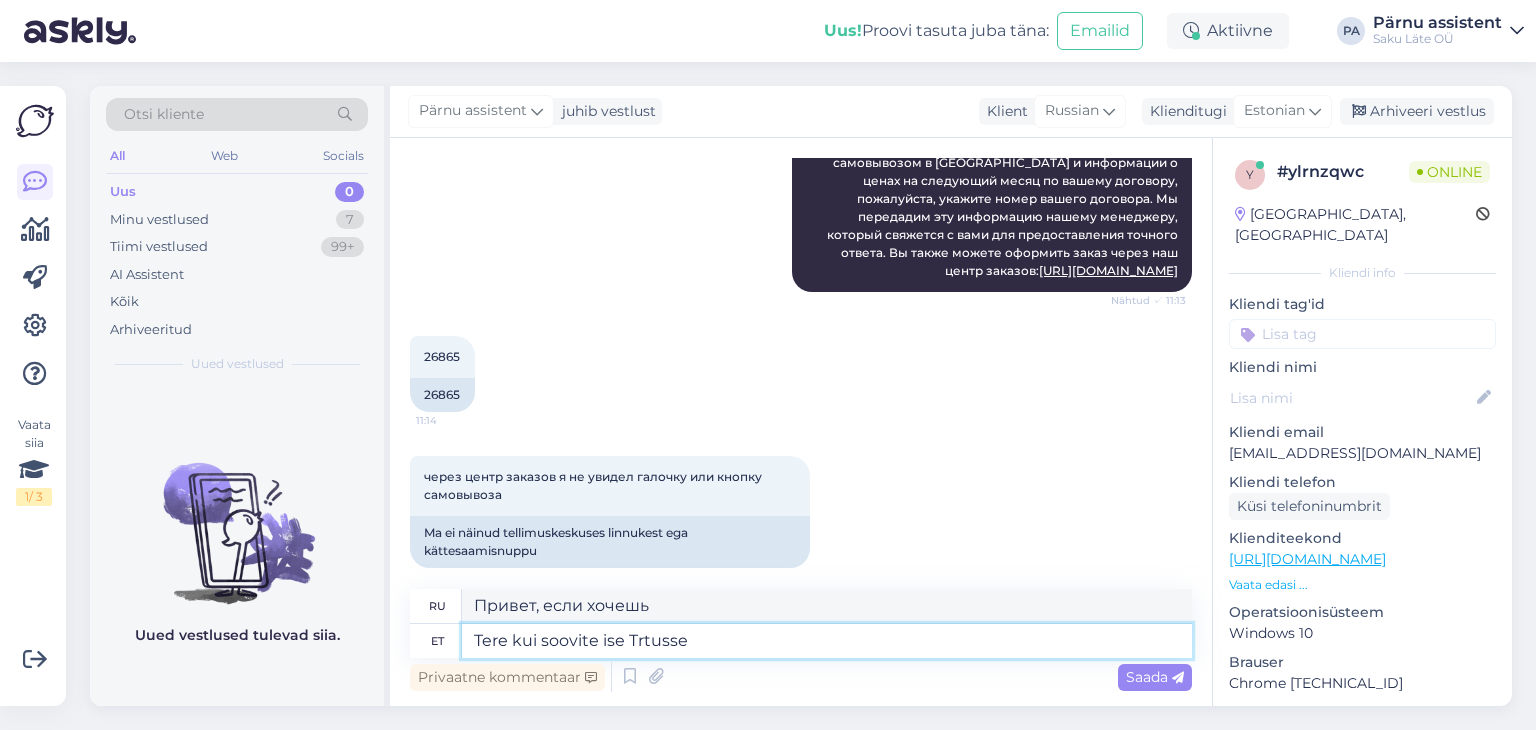 type on "Tere kui soovite ise Trtusse" 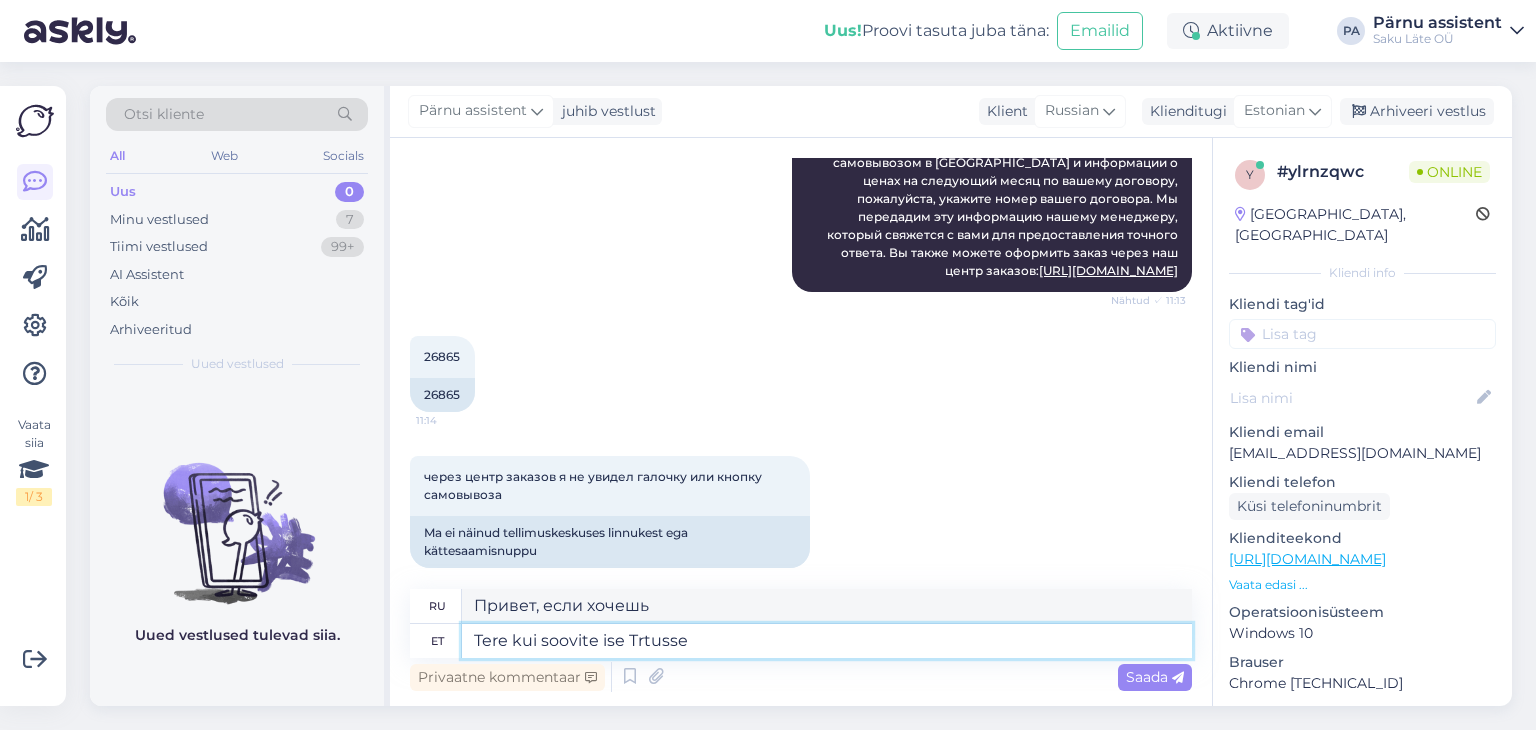 type on "Здравствуйте, если вы хотите сами поехать в [GEOGRAPHIC_DATA]" 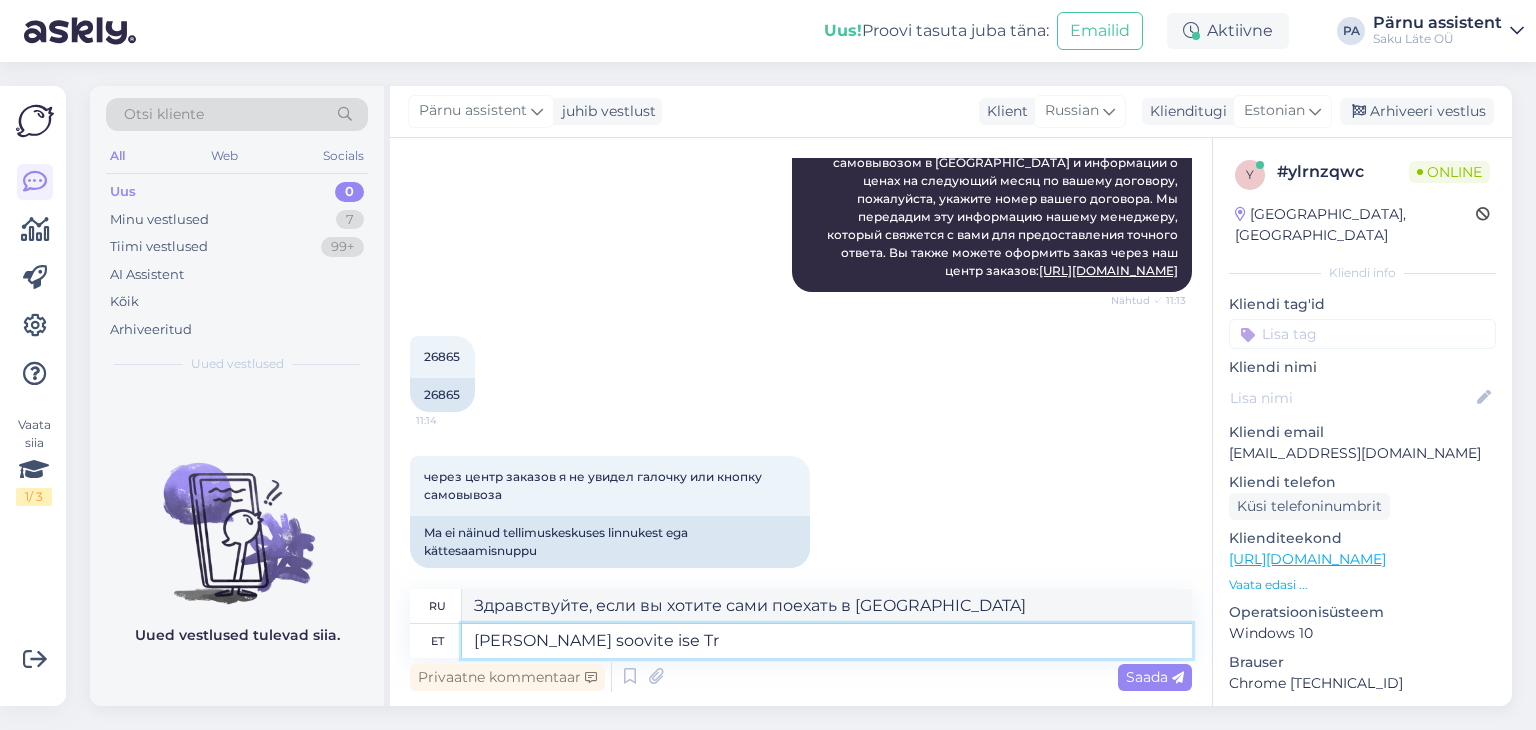 type on "Tere kui soovite ise T" 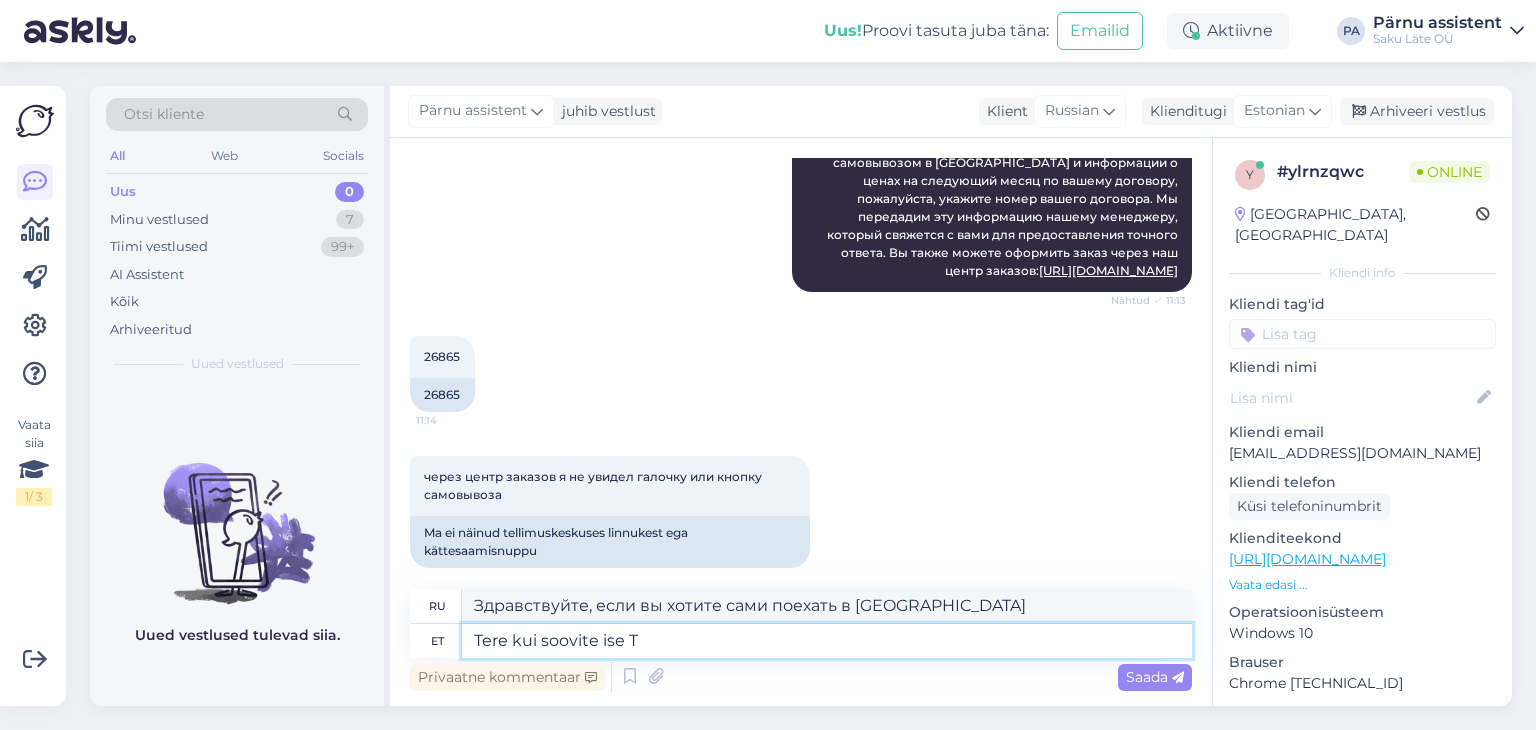 type on "Привет, если хочешь Т" 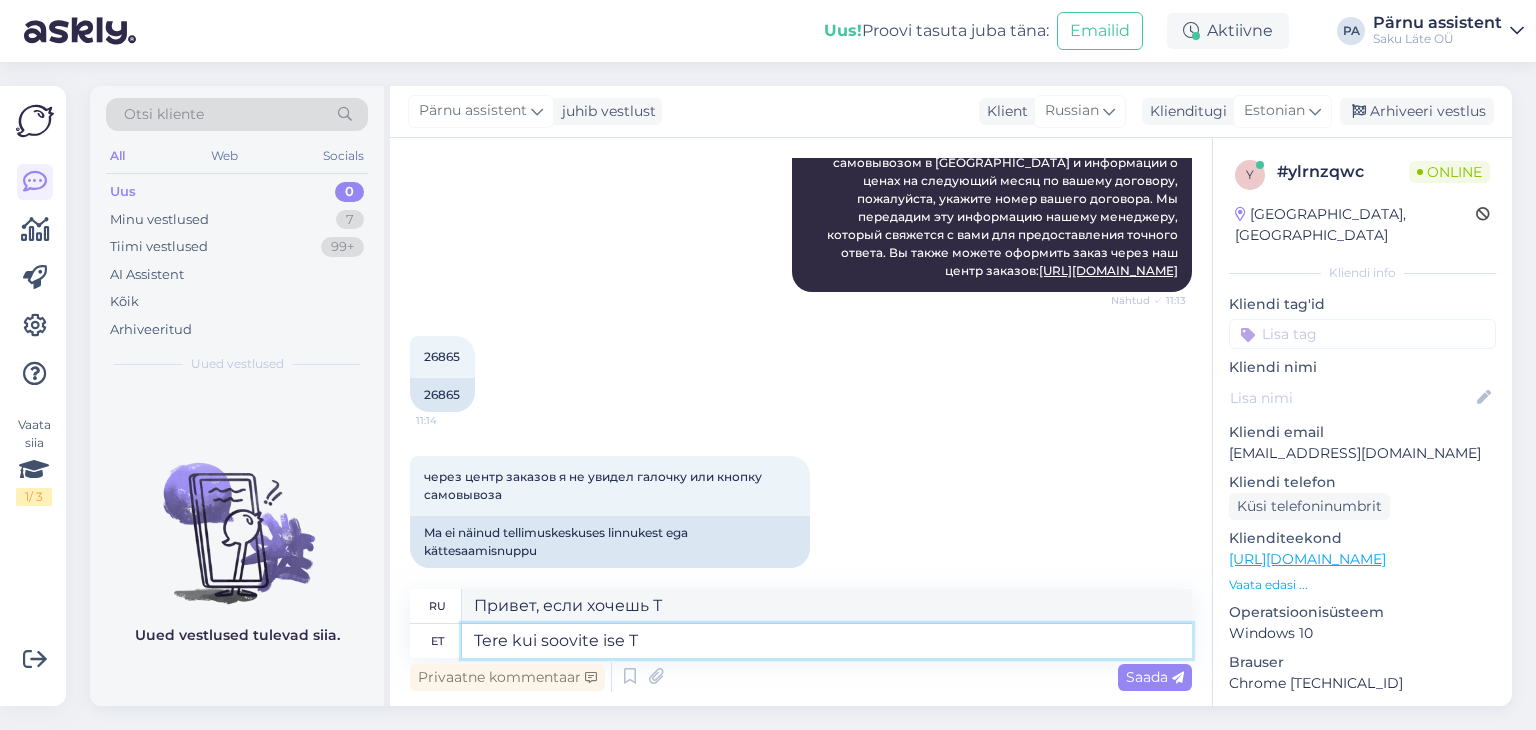 type on "Tere kui soovite ise" 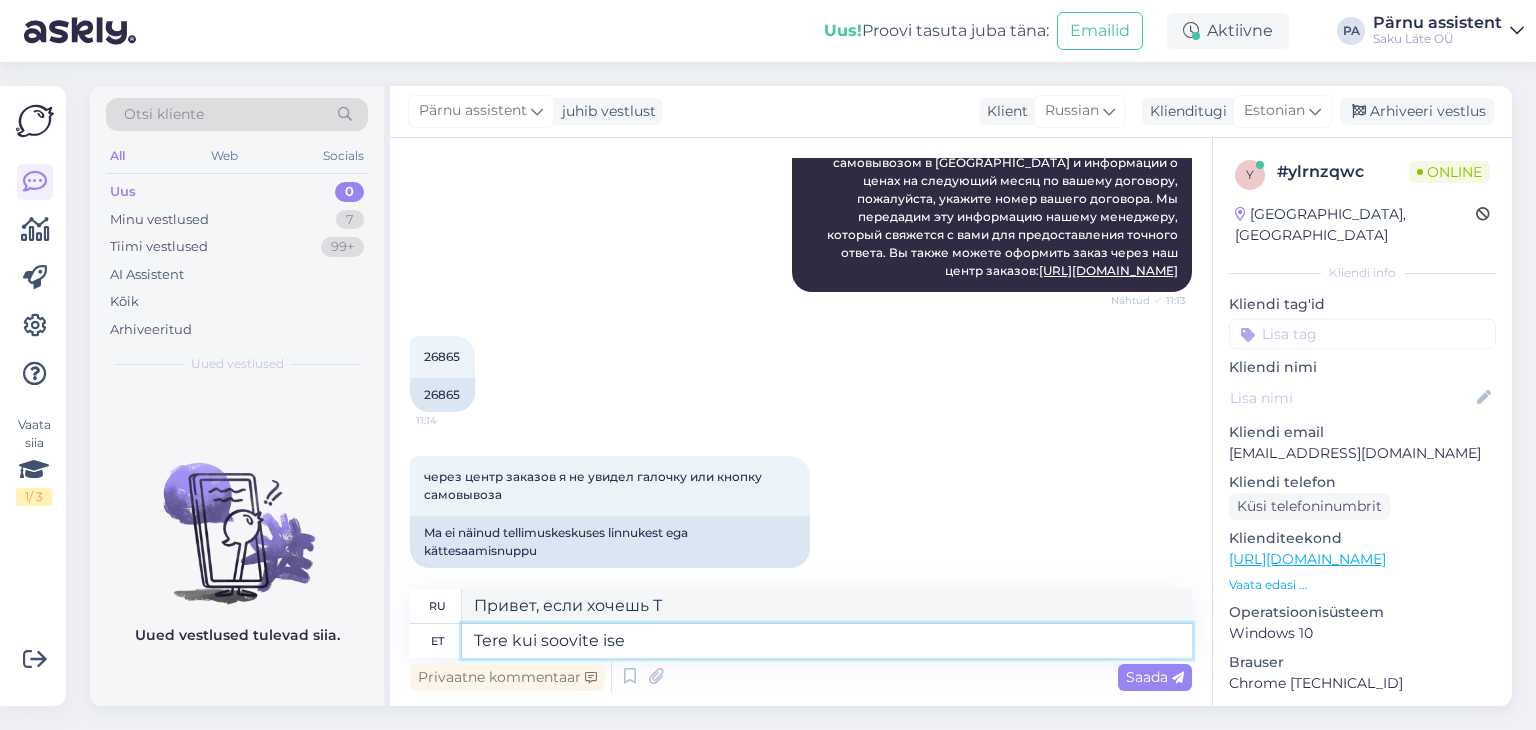 type on "Привет, если хочешь" 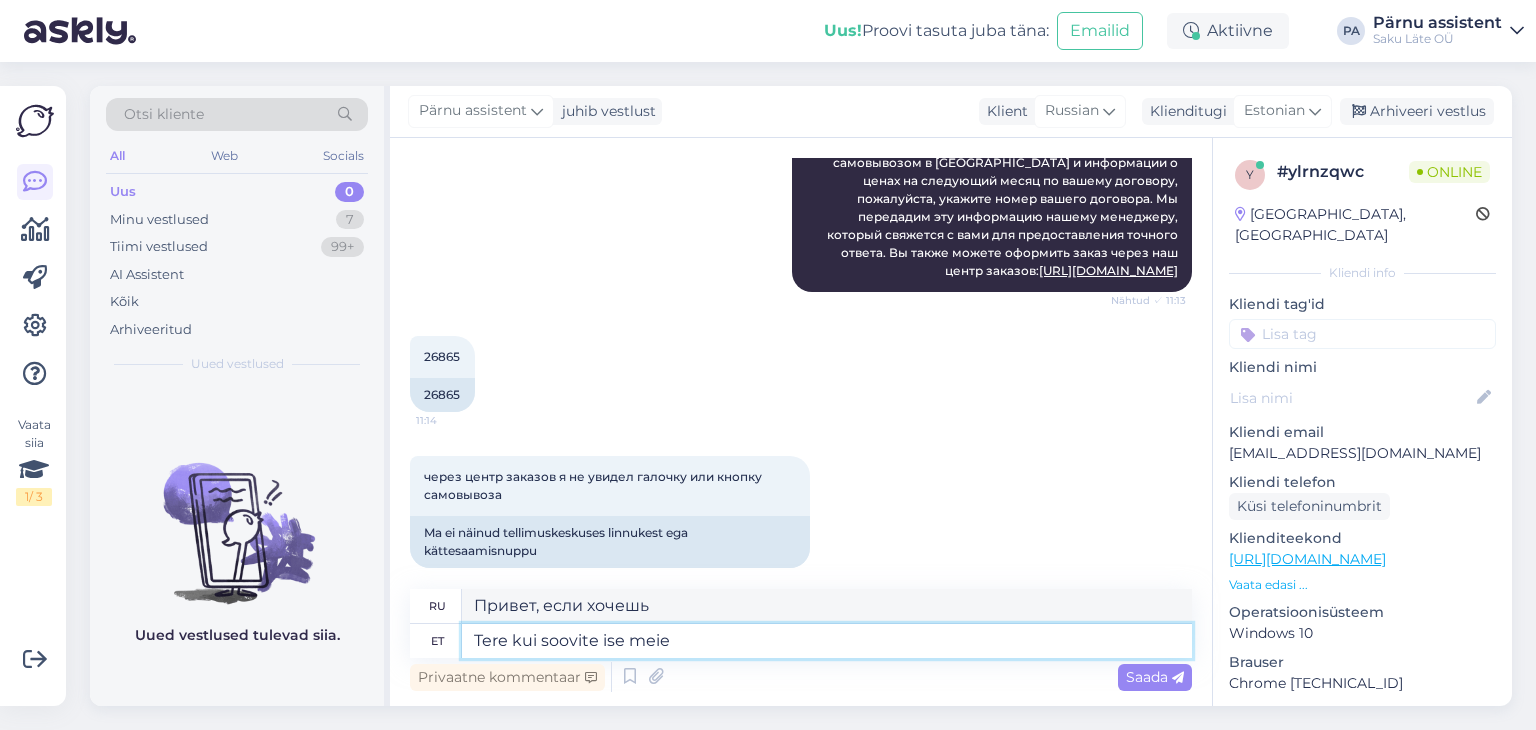type on "Tere kui soovite ise meie T" 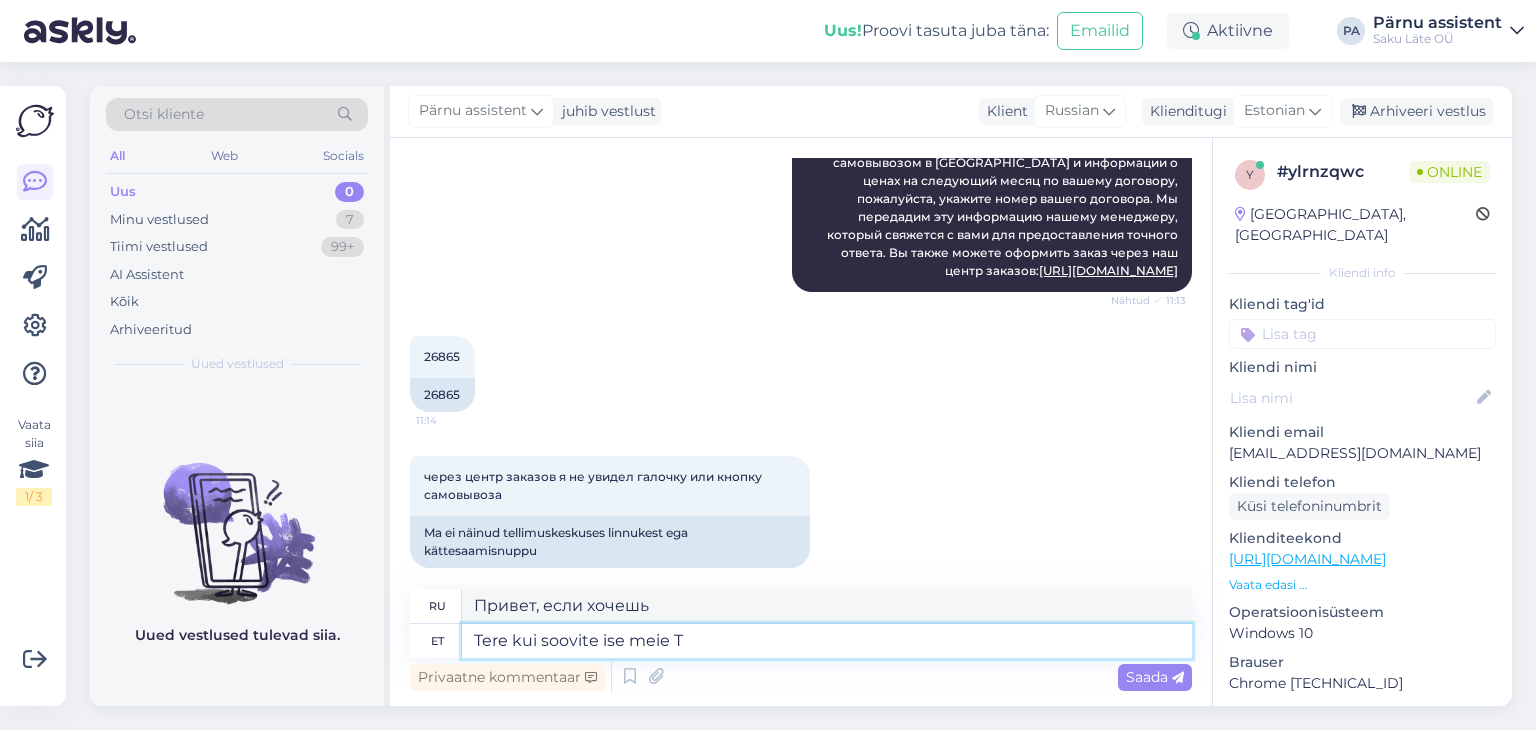 type on "Здравствуйте, если вы хотите, чтобы мы" 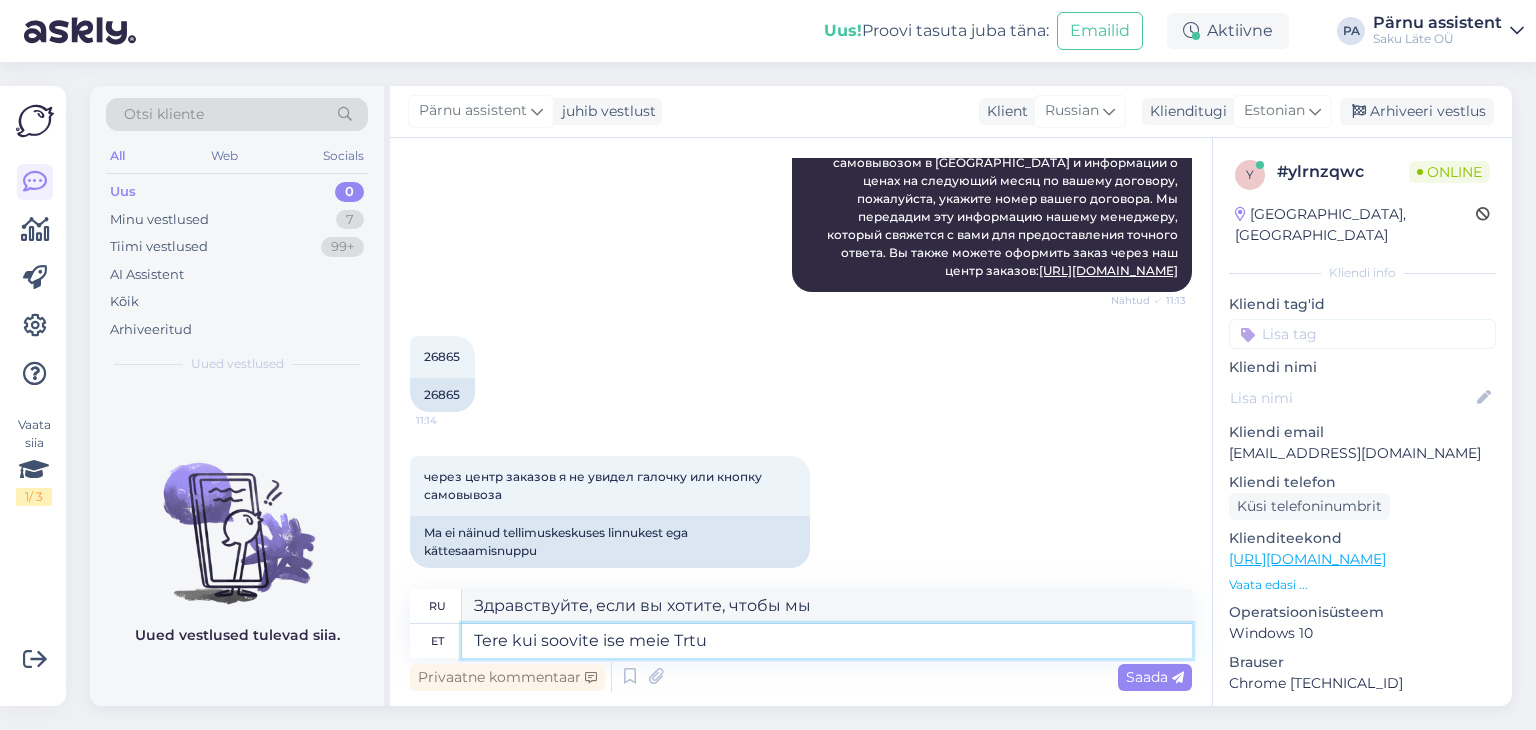 type on "Tere kui soovite ise meie Trtu" 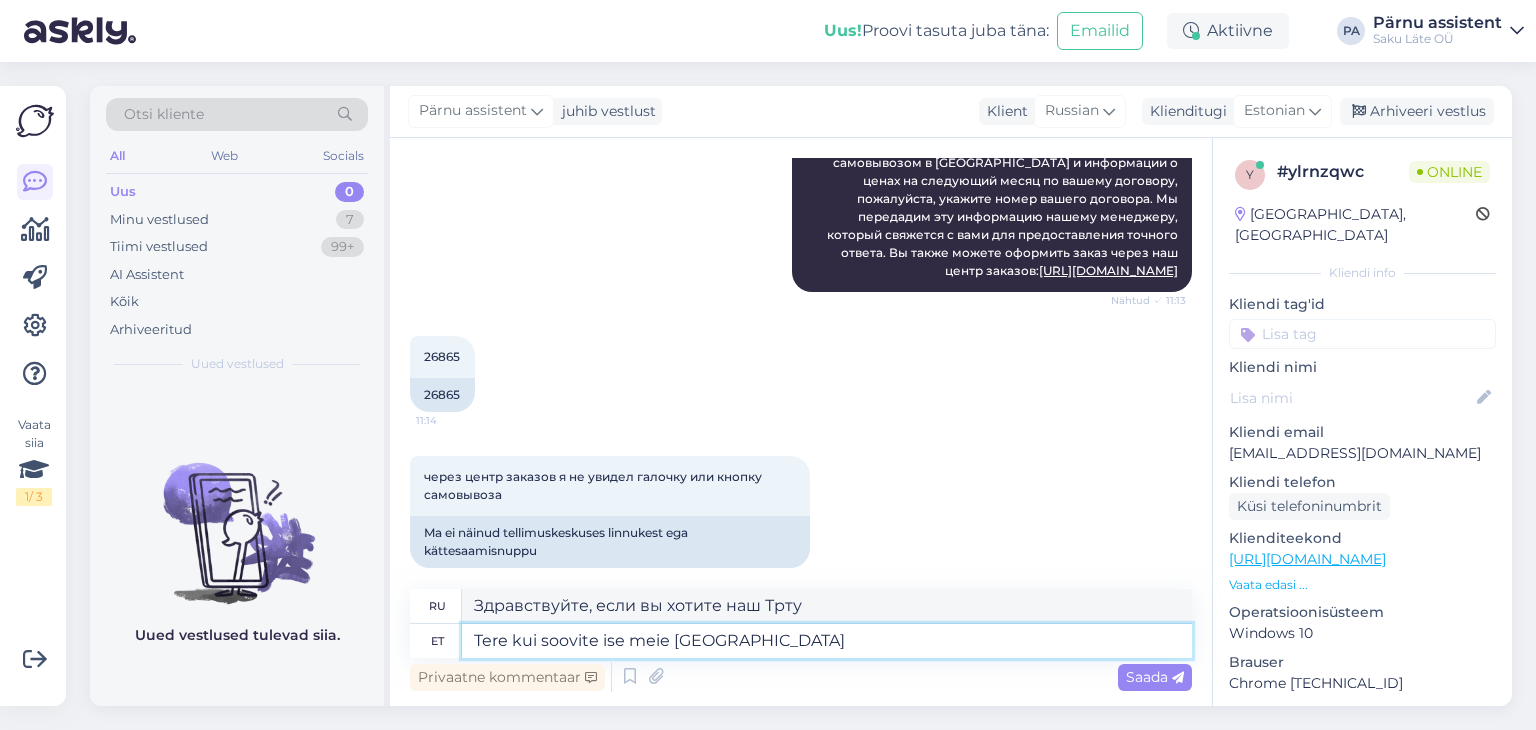 type on "Tere kui soovite ise meie Tartu e" 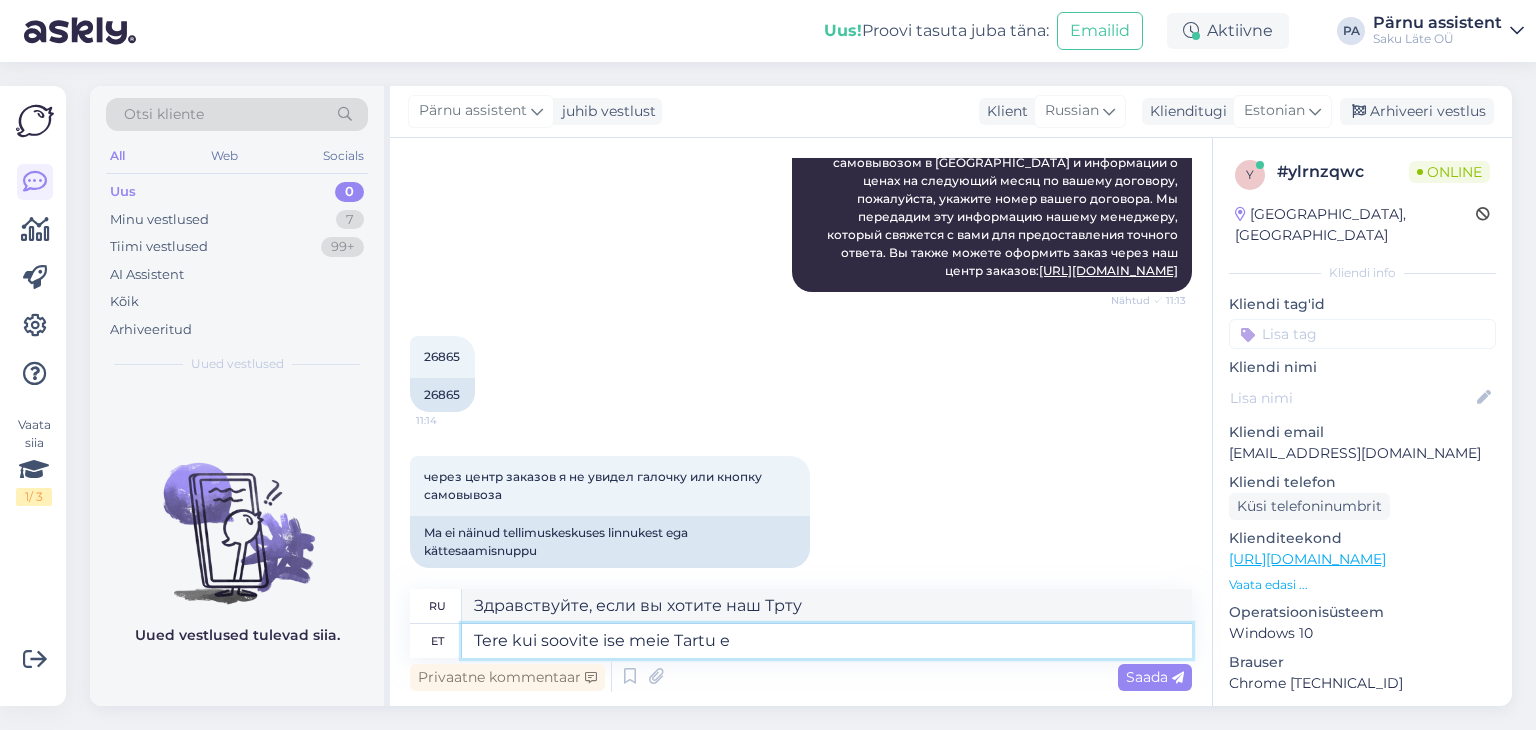 type on "Здравствуйте, если вы хотите наш Тарту" 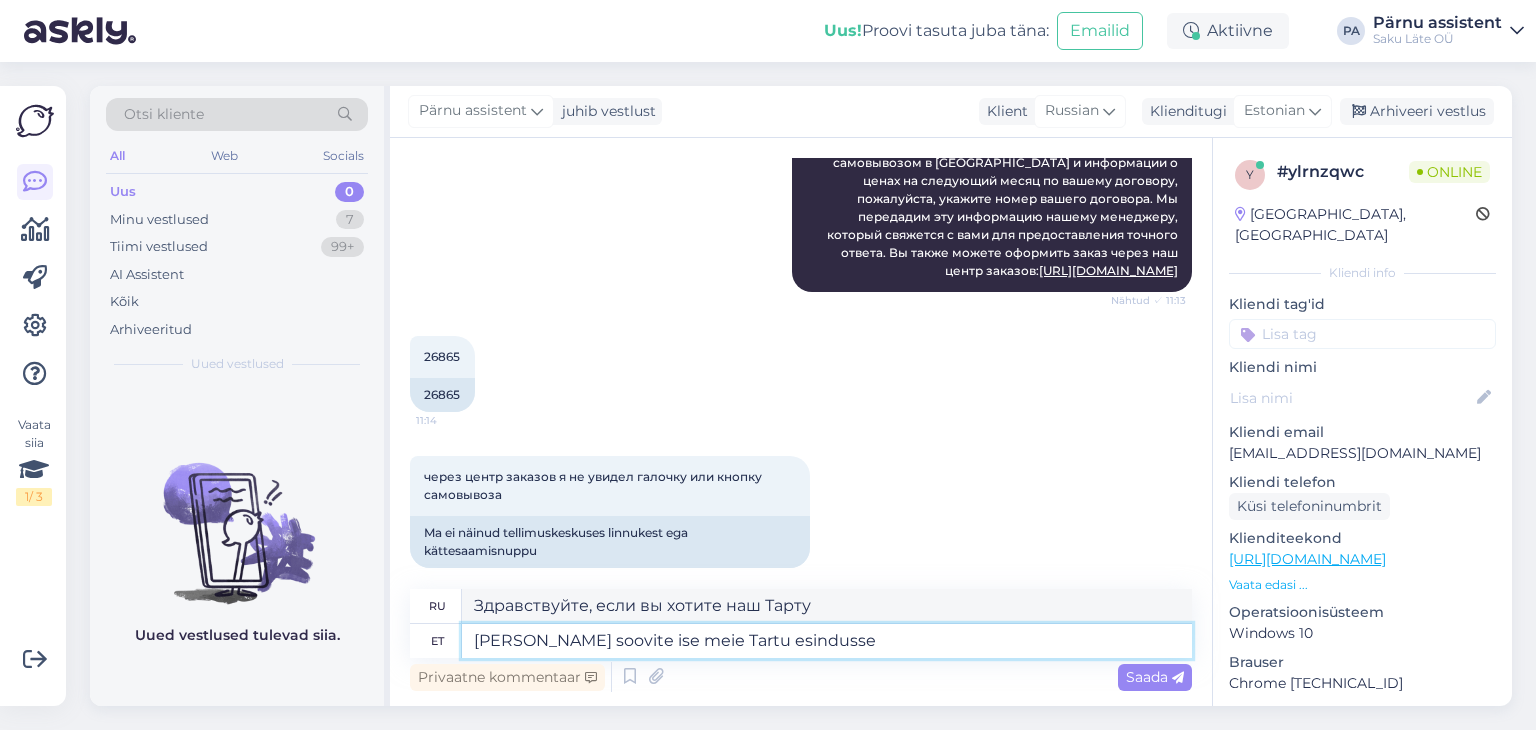 type on "[PERSON_NAME] soovite ise meie Tartu esindusse" 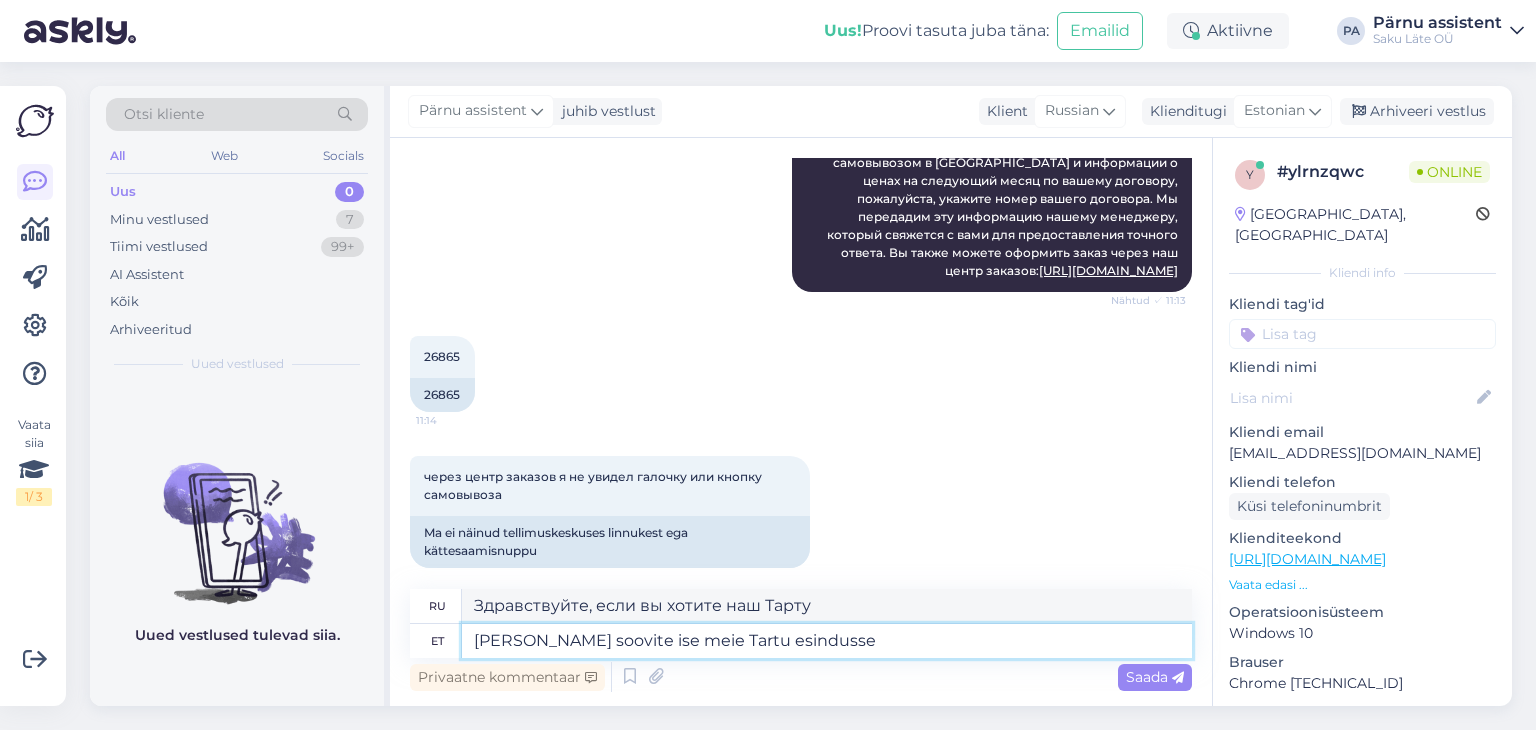 type on "Если вы хотите посетить наш офис в [GEOGRAPHIC_DATA], добро пожаловать." 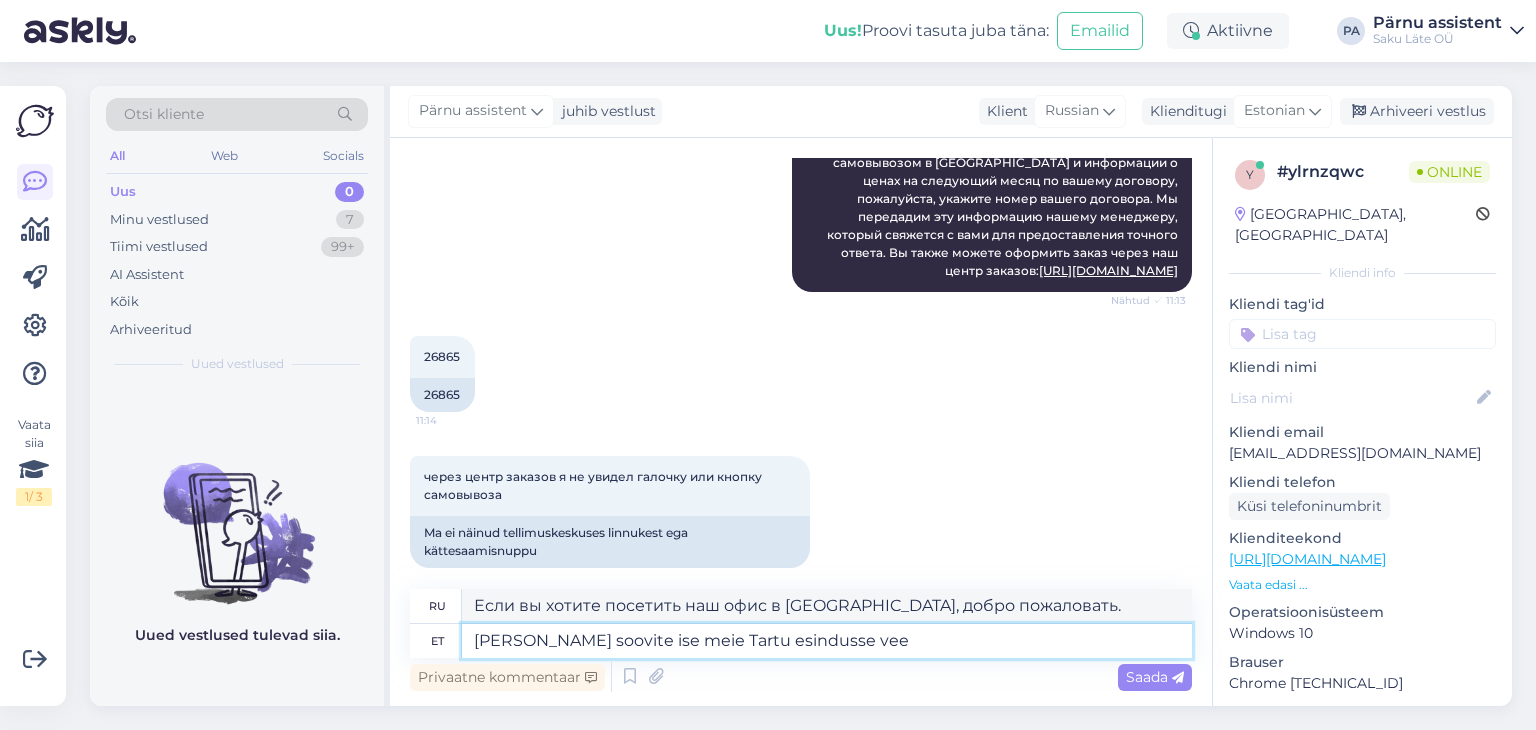 type on "[PERSON_NAME] soovite ise meie Tartu esindusse vee j" 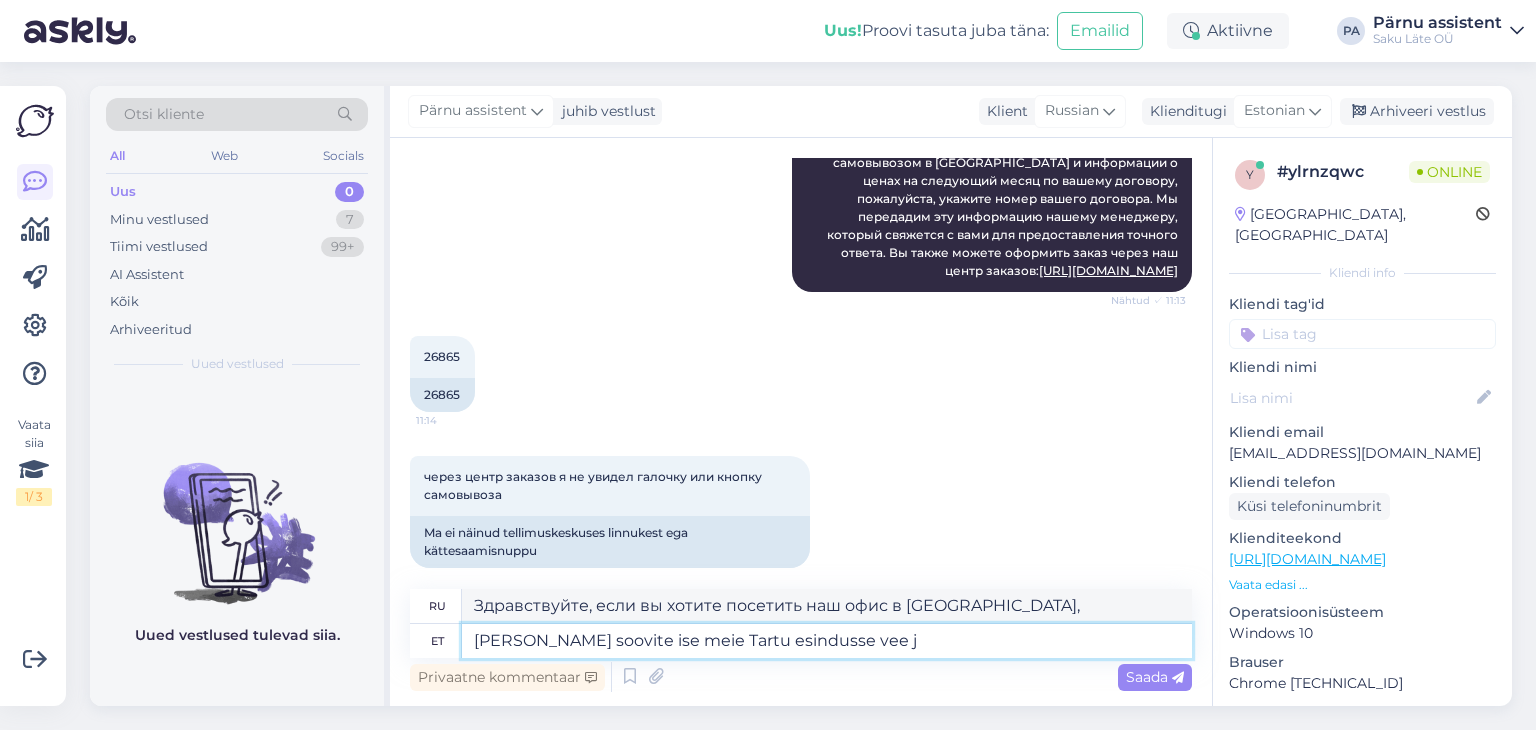 type on "Здравствуйте, если вы хотите приехать в наш офис в [GEOGRAPHIC_DATA] и" 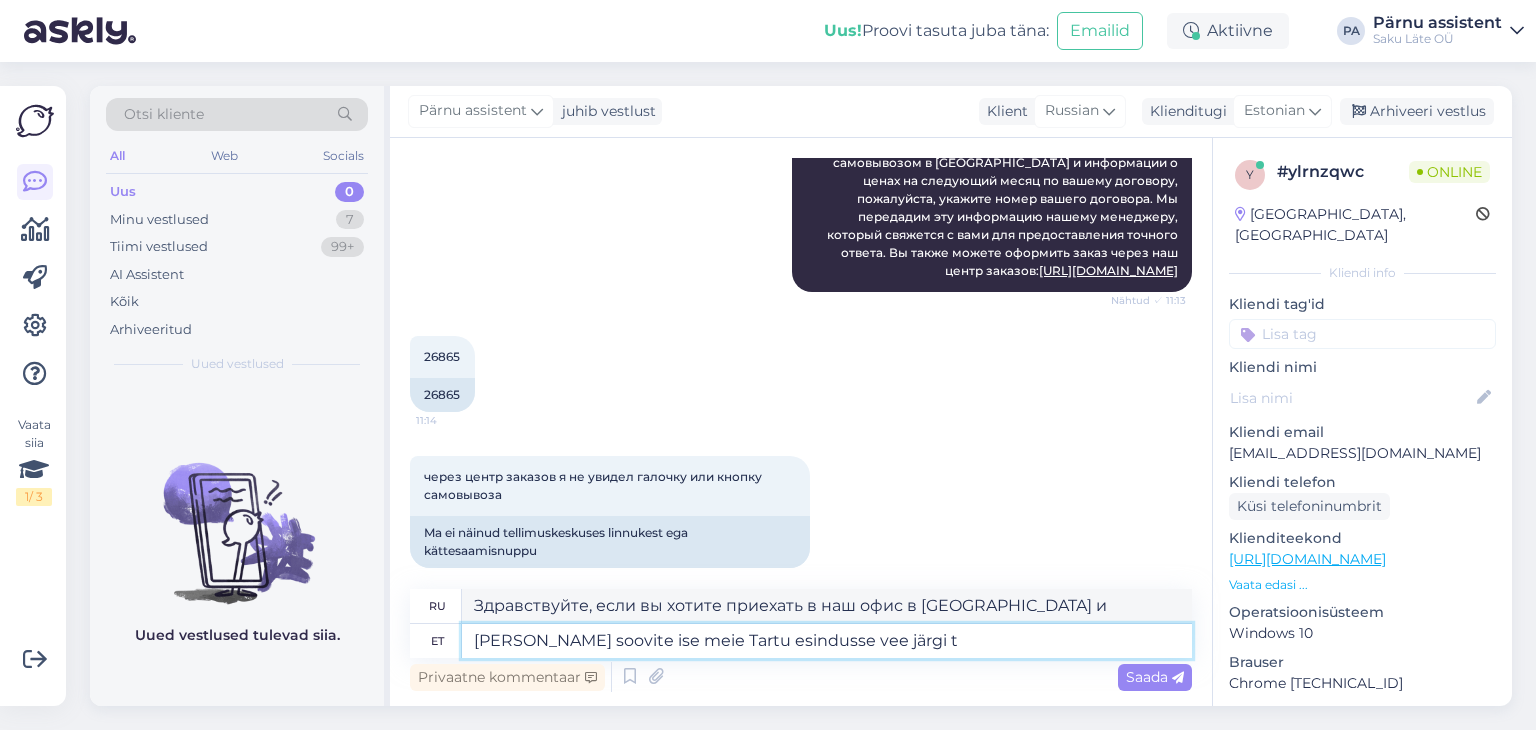 type on "Tere kui soovite ise meie Tartu esindusse vee järgi tu" 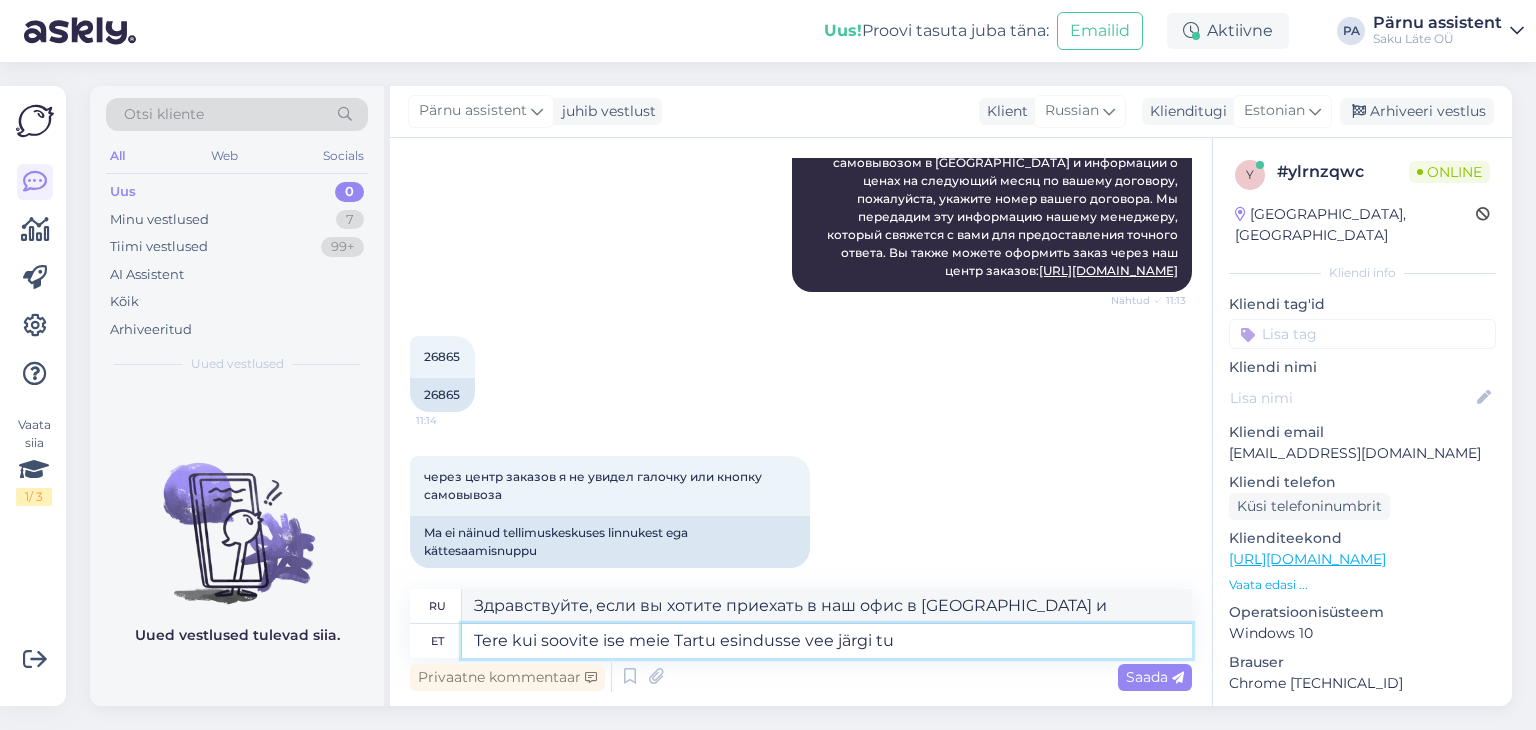 type on "Здравствуйте, если вы хотите приехать в наш офис в [GEOGRAPHIC_DATA], чтобы забрать воду" 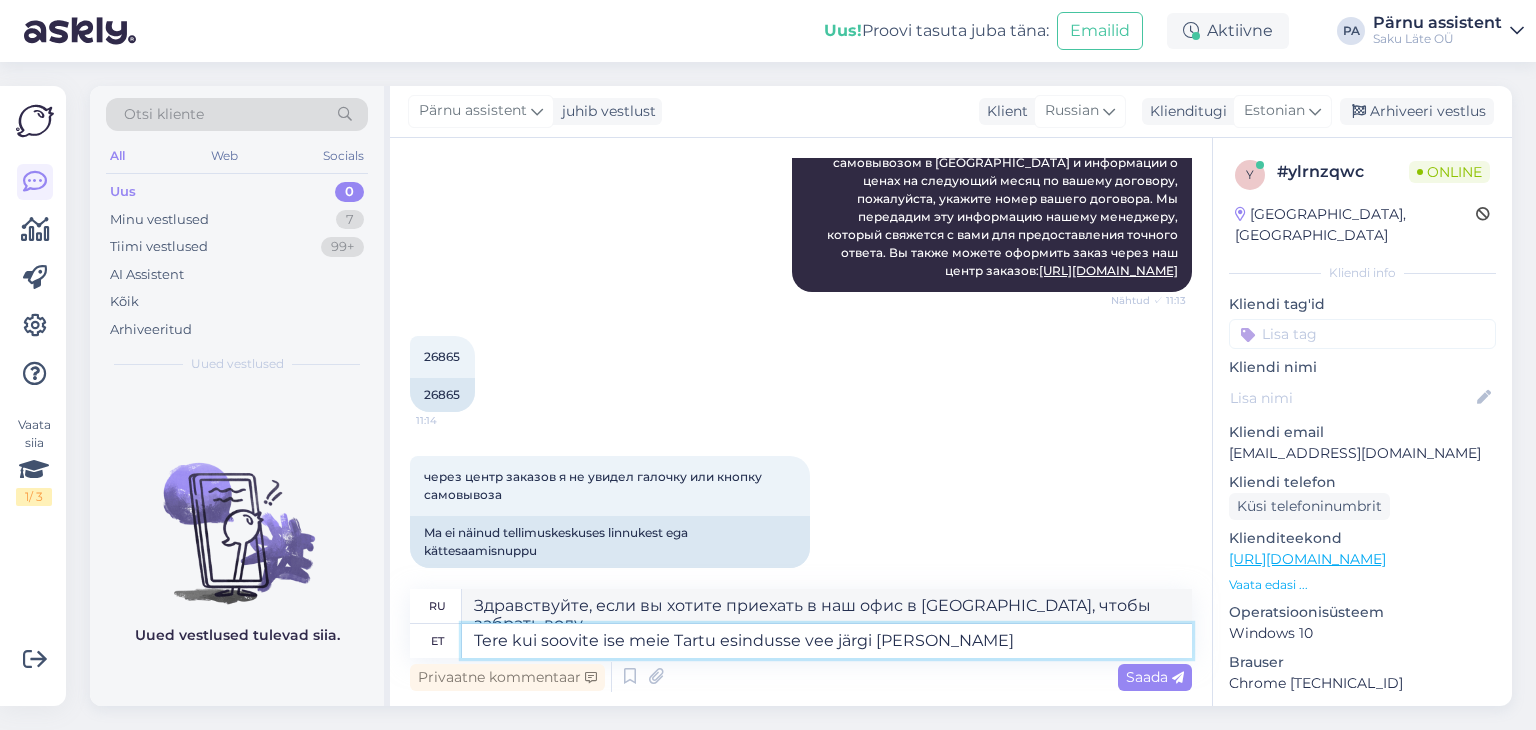 type on "Tere kui soovite ise meie Tartu esindusse vee järgi tulla" 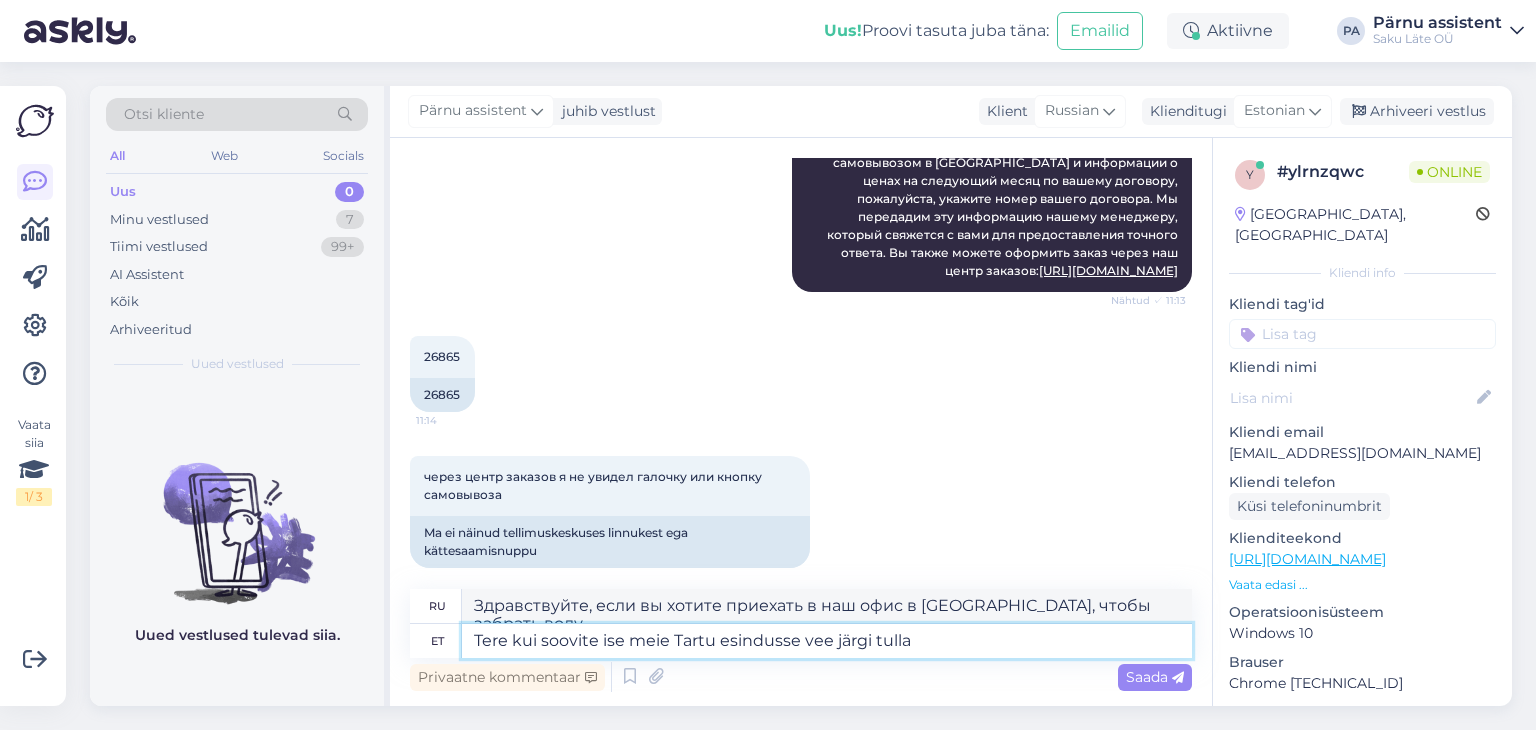 type on "Здравствуйте, если вы хотите приехать в наш офис в [GEOGRAPHIC_DATA], чтобы забрать воду самостоятельно" 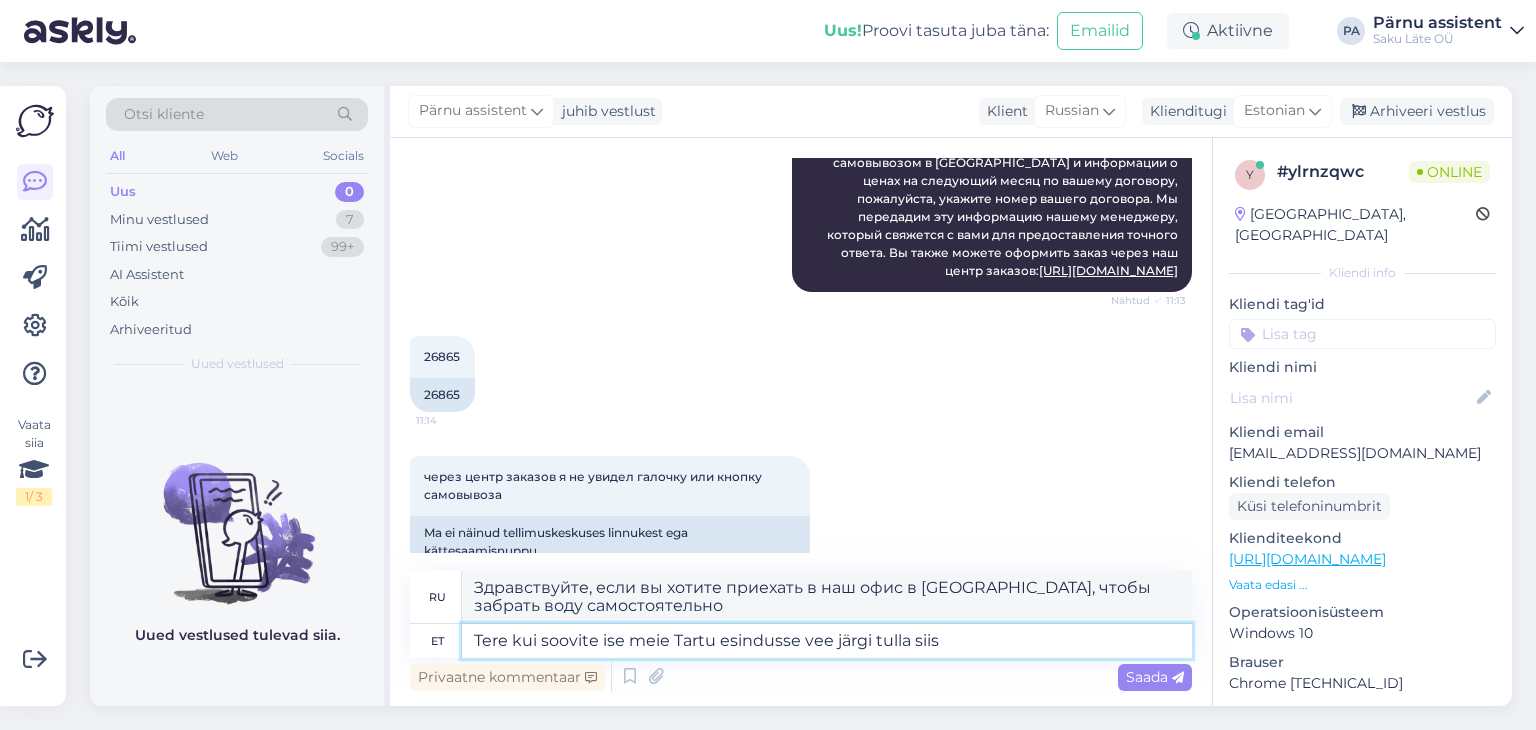 type on "Tere kui soovite ise meie Tartu esindusse vee järgi tulla siis" 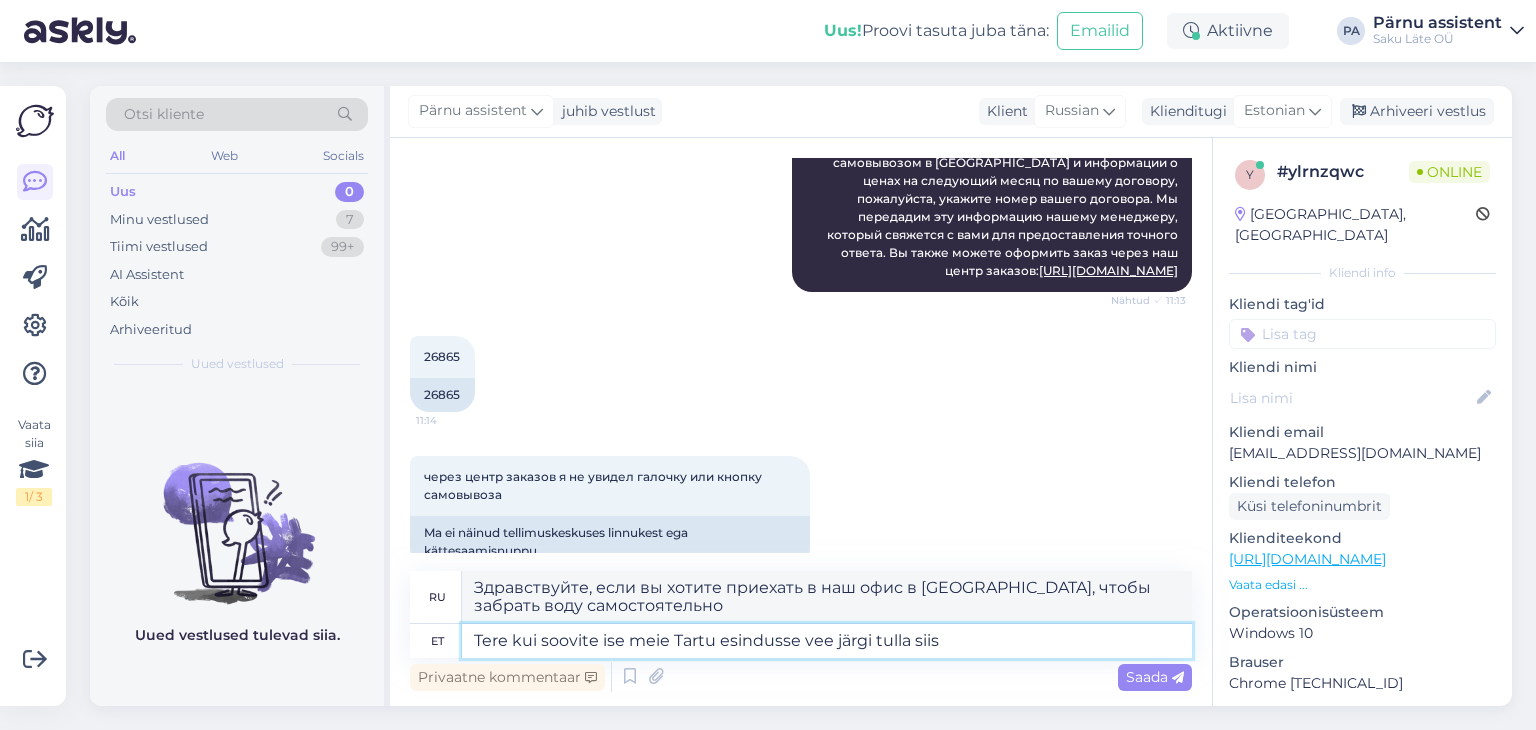 type on "Здравствуйте, если вы хотите приехать в наш офис в [GEOGRAPHIC_DATA], чтобы забрать воду, то" 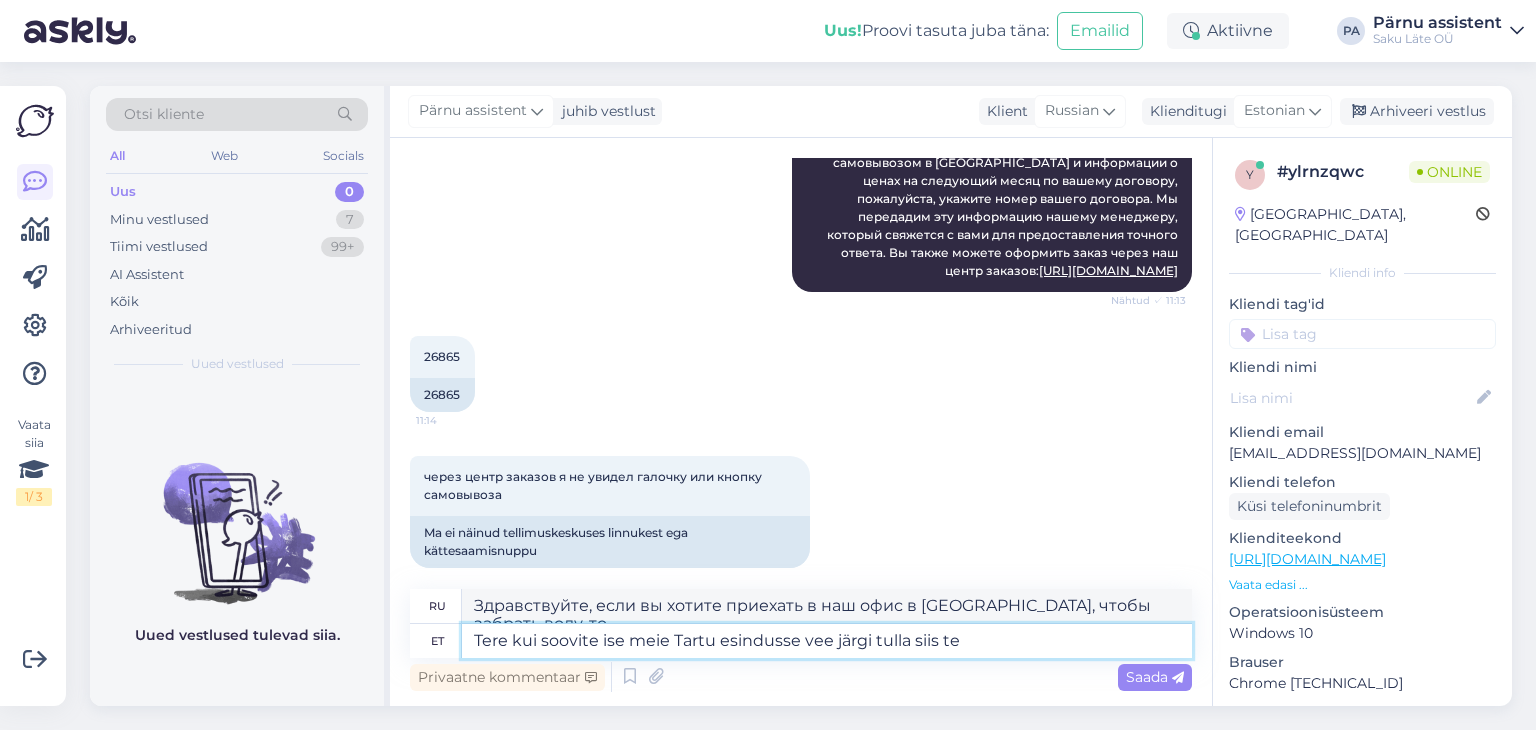 type on "Tere kui soovite ise meie Tartu esindusse vee järgi tulla siis te e" 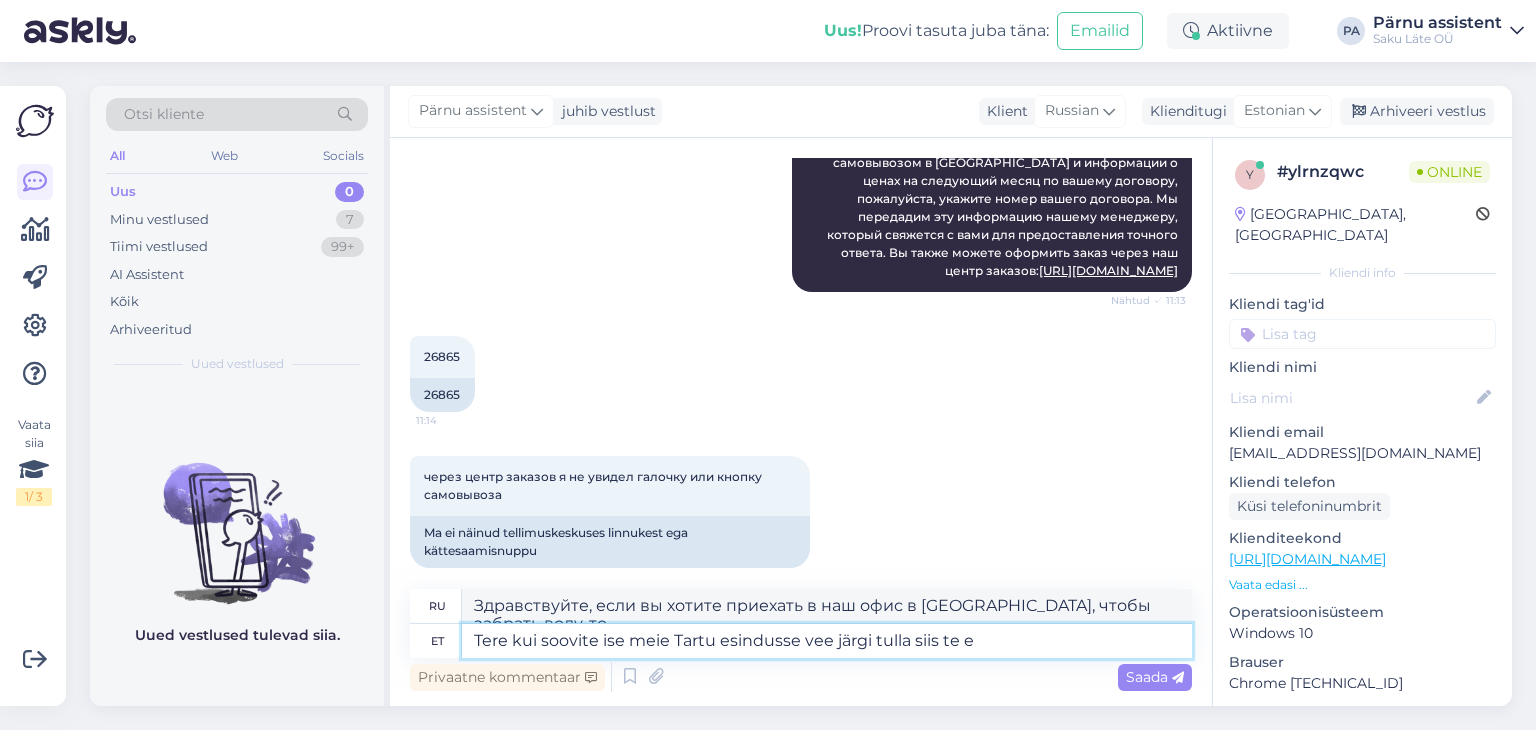 type on "Здравствуйте, если вы хотите приехать в наш офис в [GEOGRAPHIC_DATA], чтобы забрать воду, вы можете" 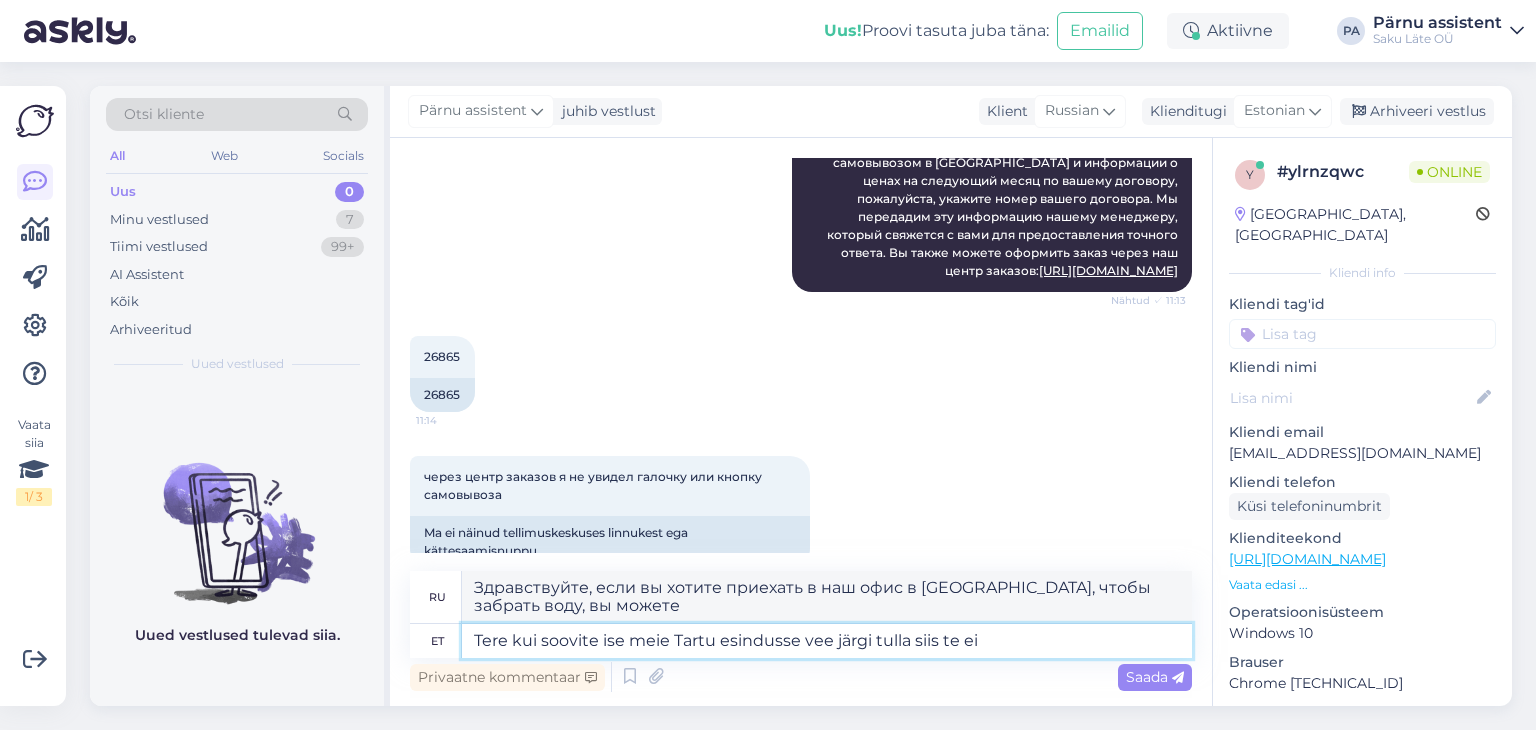 type on "Tere kui soovite ise meie Tartu esindusse vee järgi tulla siis te ei" 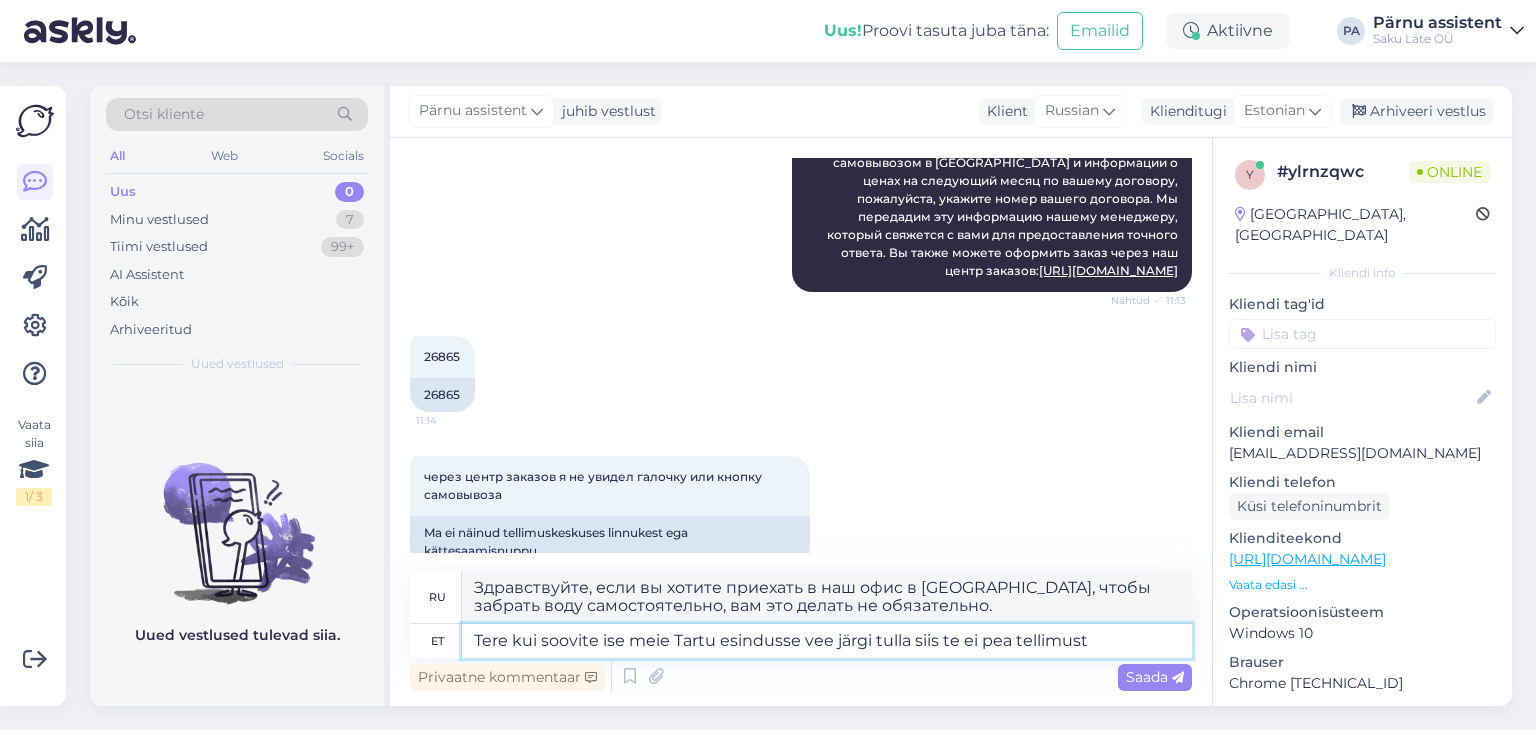 type on "Tere kui soovite ise meie Tartu esindusse vee järgi tulla siis te ei pea tellimust e" 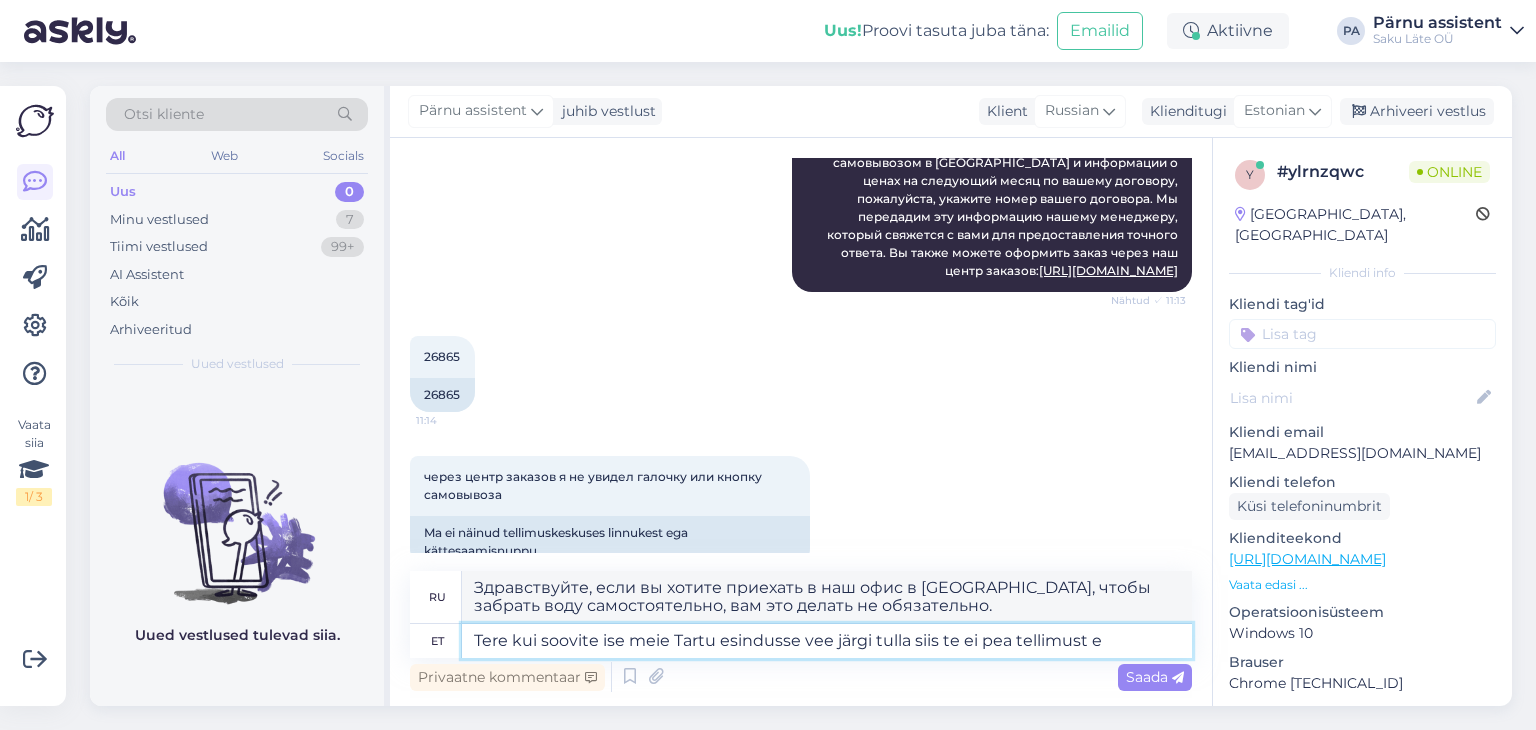 type on "Здравствуйте, если вы хотите приехать в наш офис в [GEOGRAPHIC_DATA], чтобы забрать воду самостоятельно, вам не нужно делать заказ." 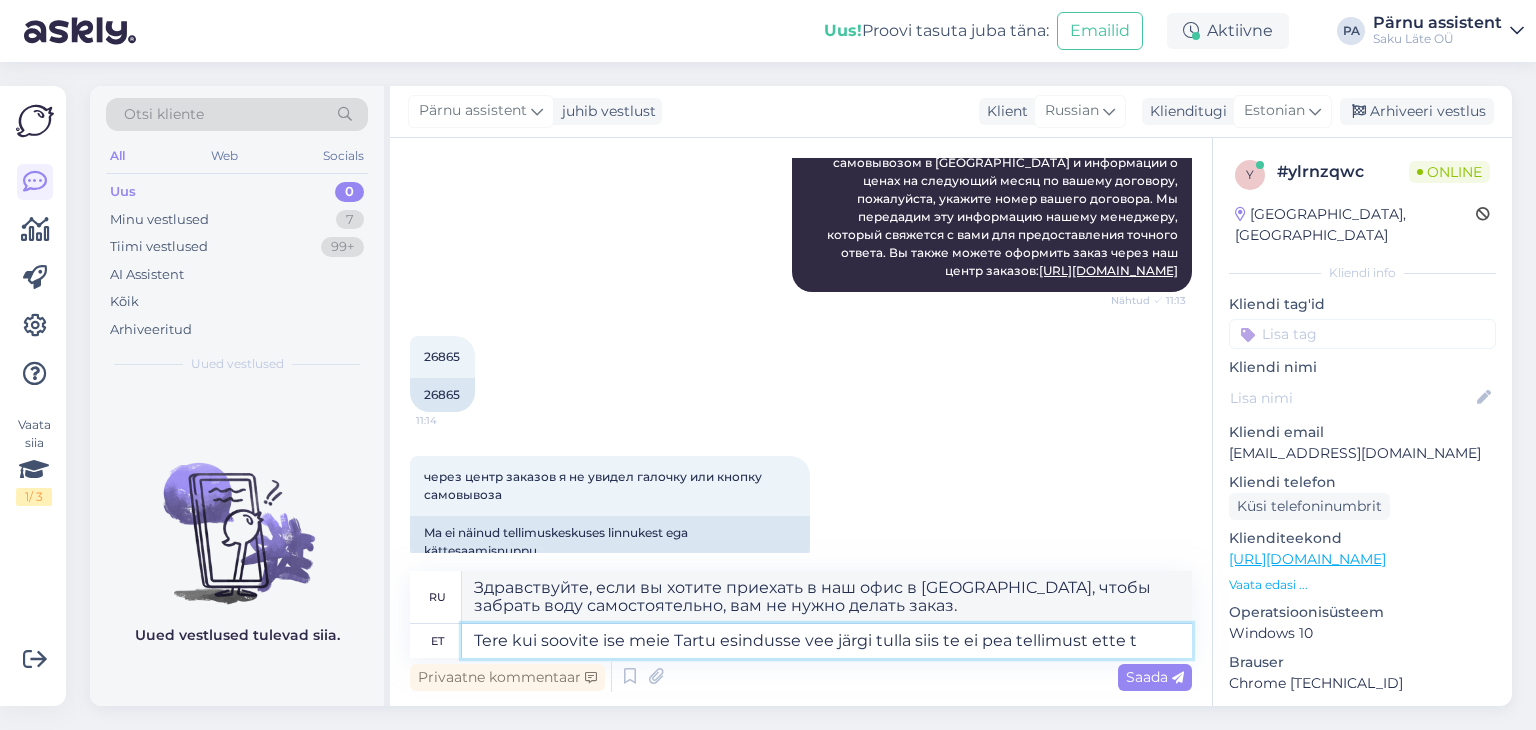 type on "Tere kui soovite ise meie Tartu esindusse vee järgi tulla siis te ei pea tellimust ette te" 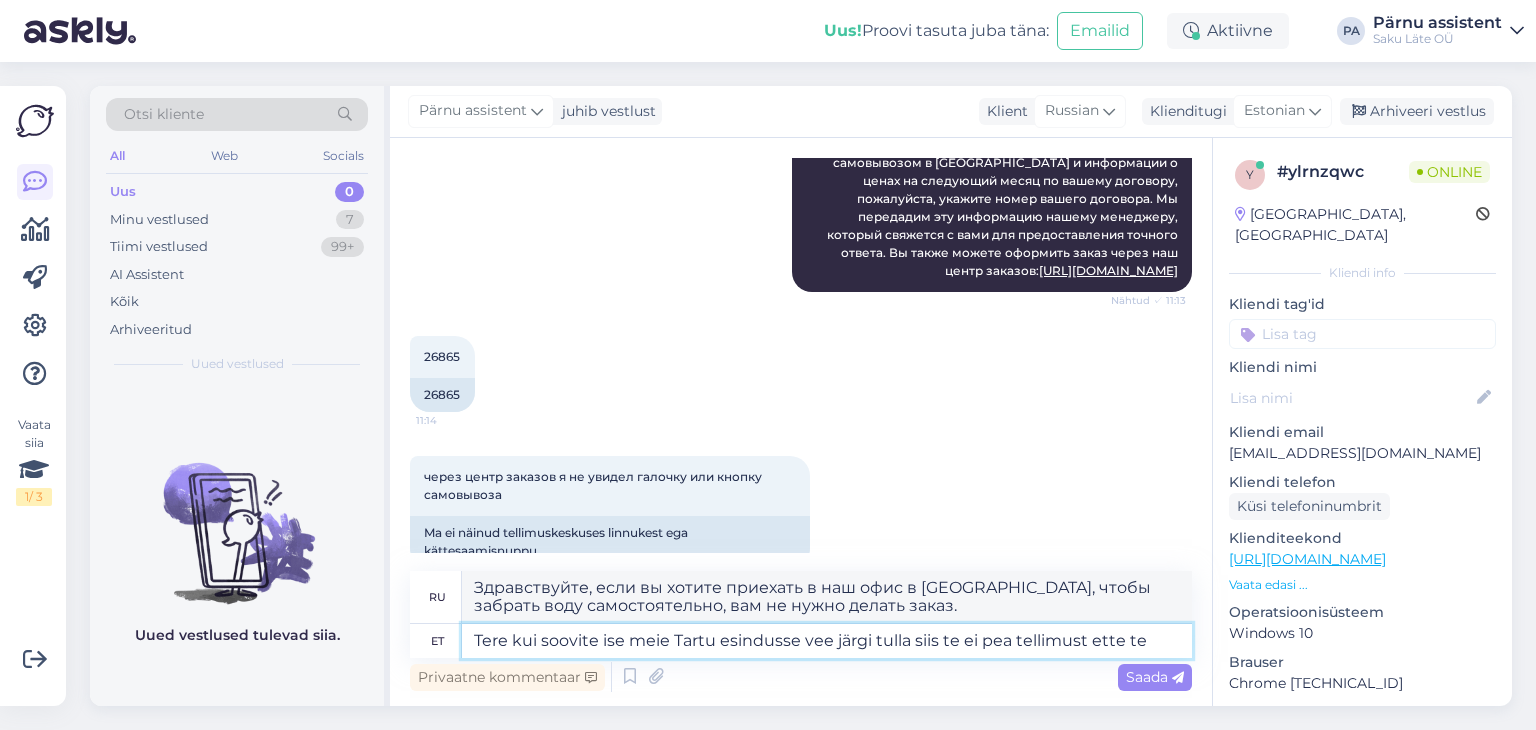 type on "Здравствуйте, если вы хотите приехать в наш офис в [GEOGRAPHIC_DATA], чтобы забрать воду самостоятельно, вам не нужно делать предварительный заказ." 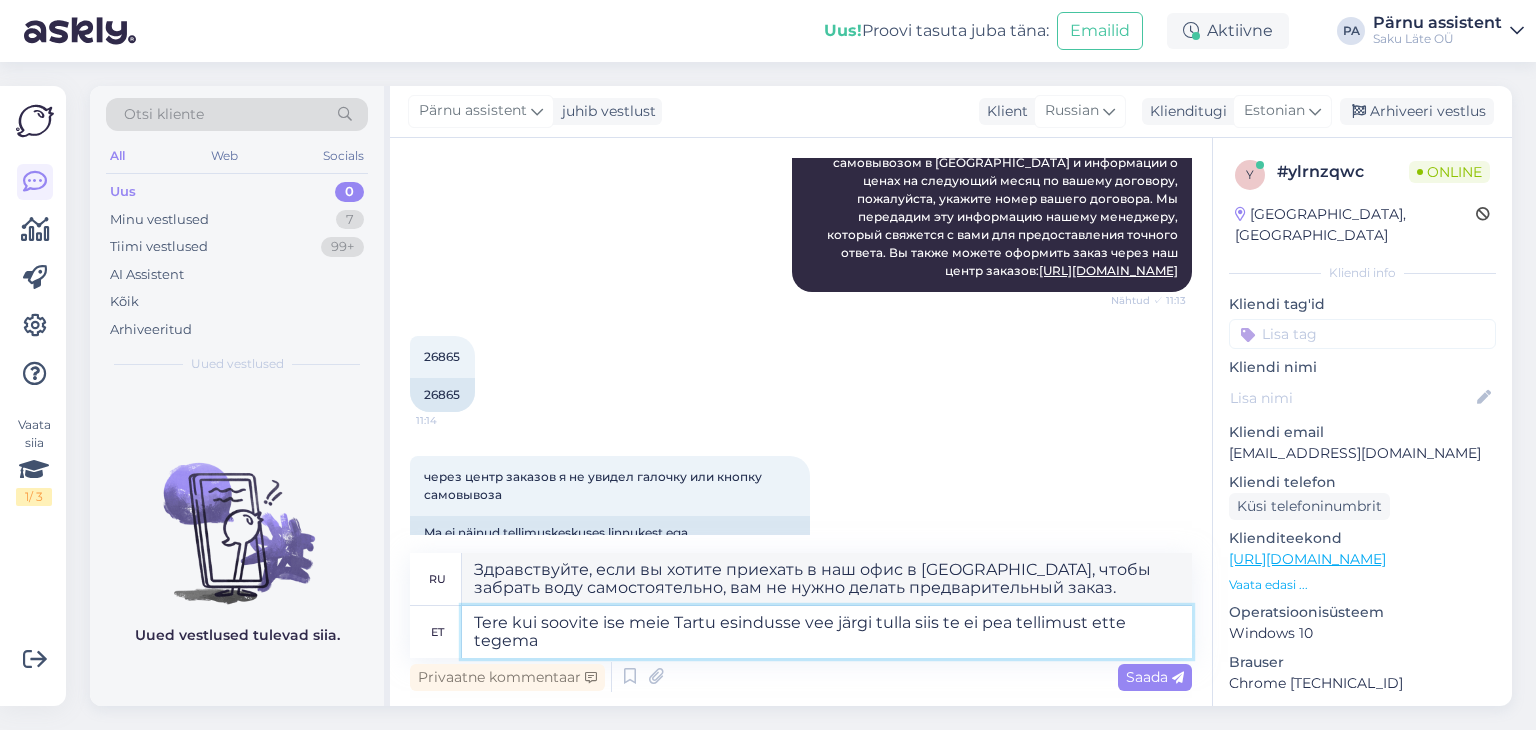 type on "Tere kui soovite ise meie Tartu esindusse vee järgi tulla siis te ei pea tellimust ette tegema." 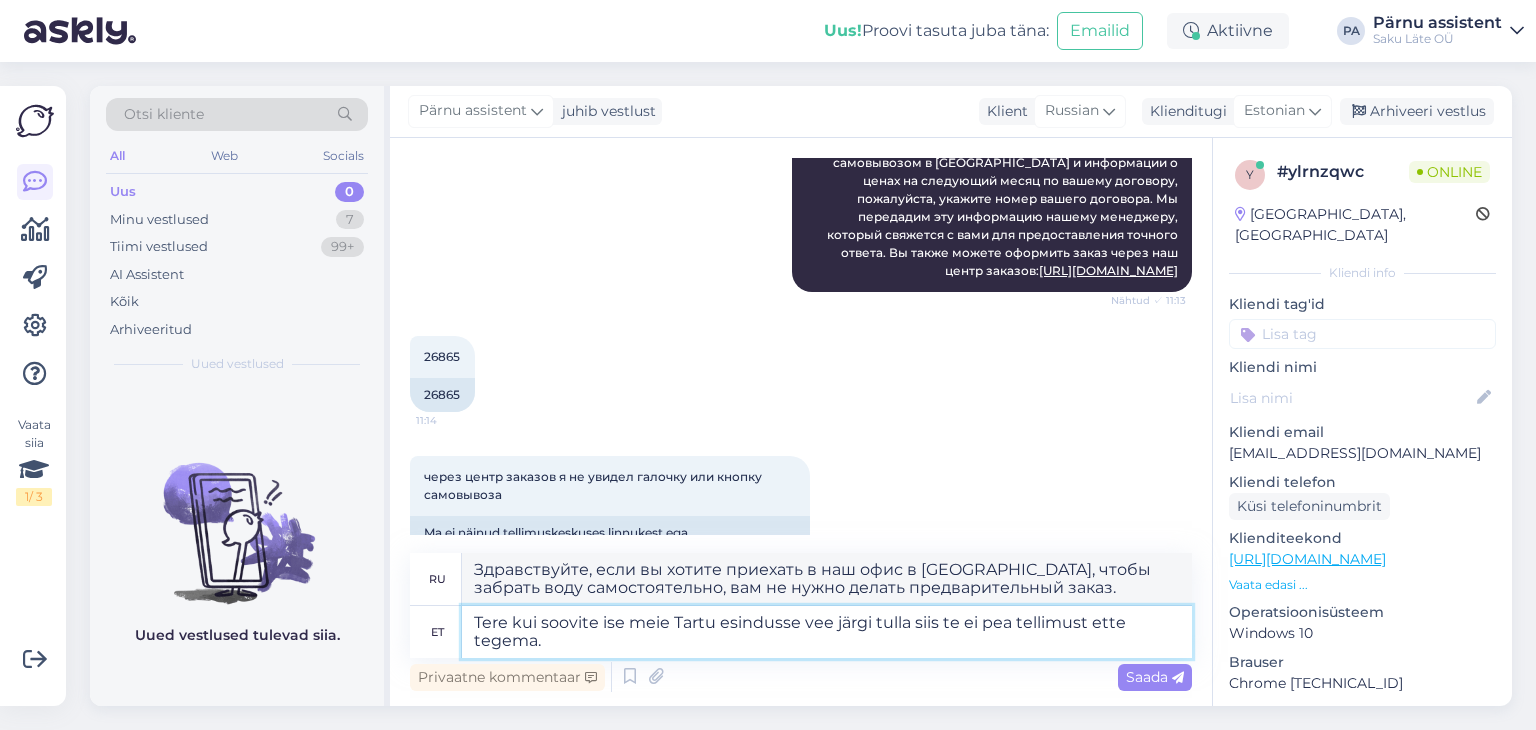 type on "Здравствуйте, если вы хотите приехать в наш офис в [GEOGRAPHIC_DATA] и забрать воду самостоятельно, вам не нужно делать предварительный заказ." 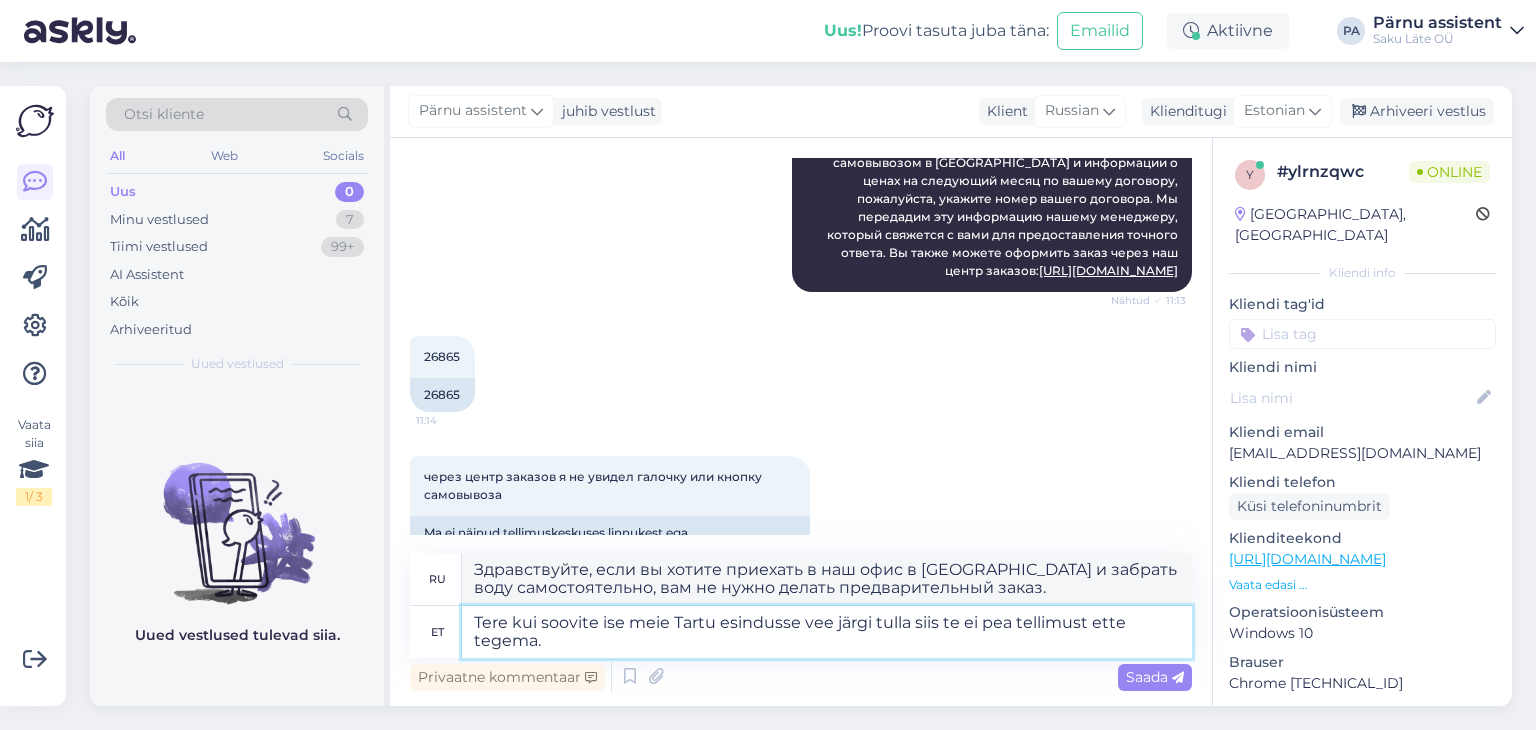 type on "Tere kui soovite ise meie Tartu esindusse vee järgi tulla siis te ei pea tellimust ette tegema." 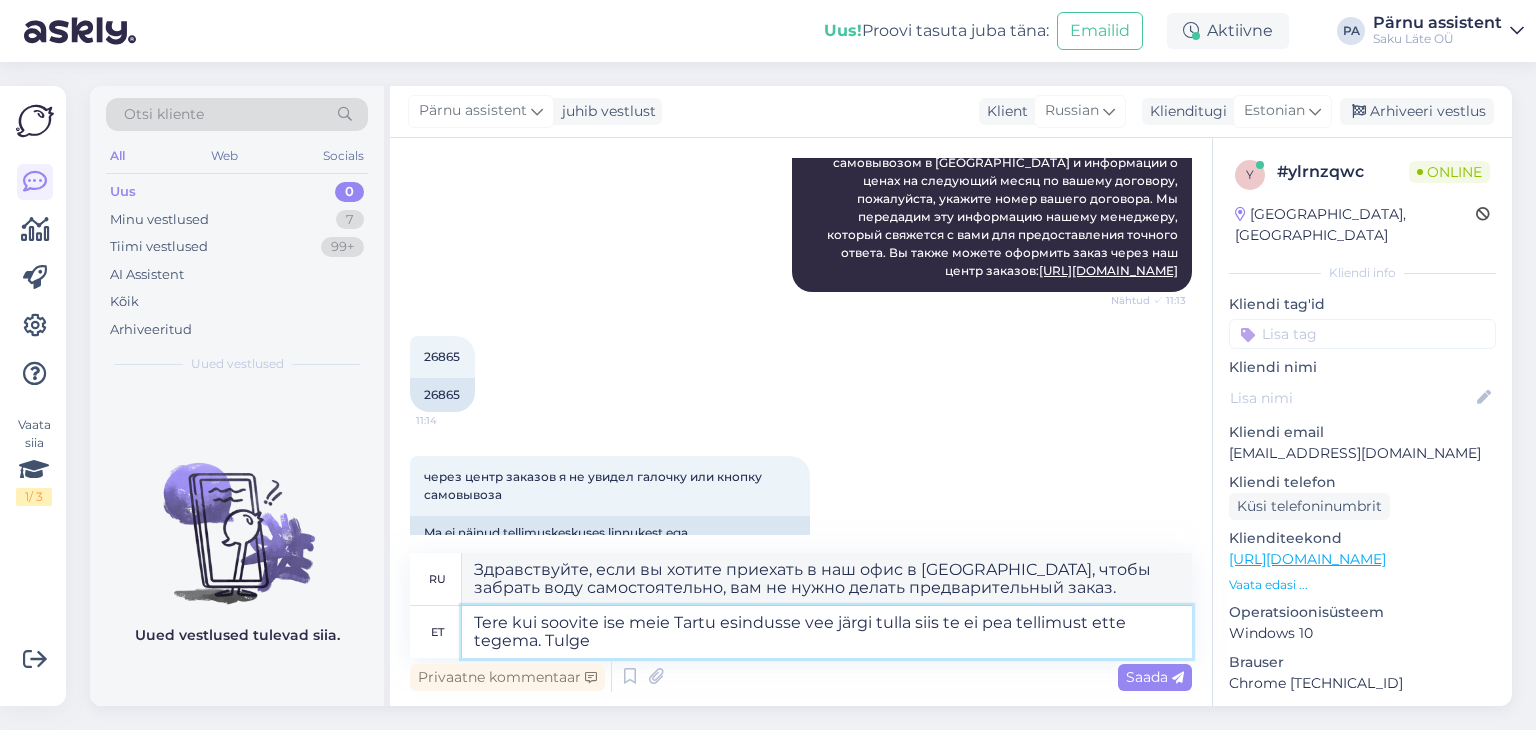 type on "Tere kui soovite ise meie Tartu esindusse vee järgi tulla siis te ei pea tellimust ette tegema. Tulge" 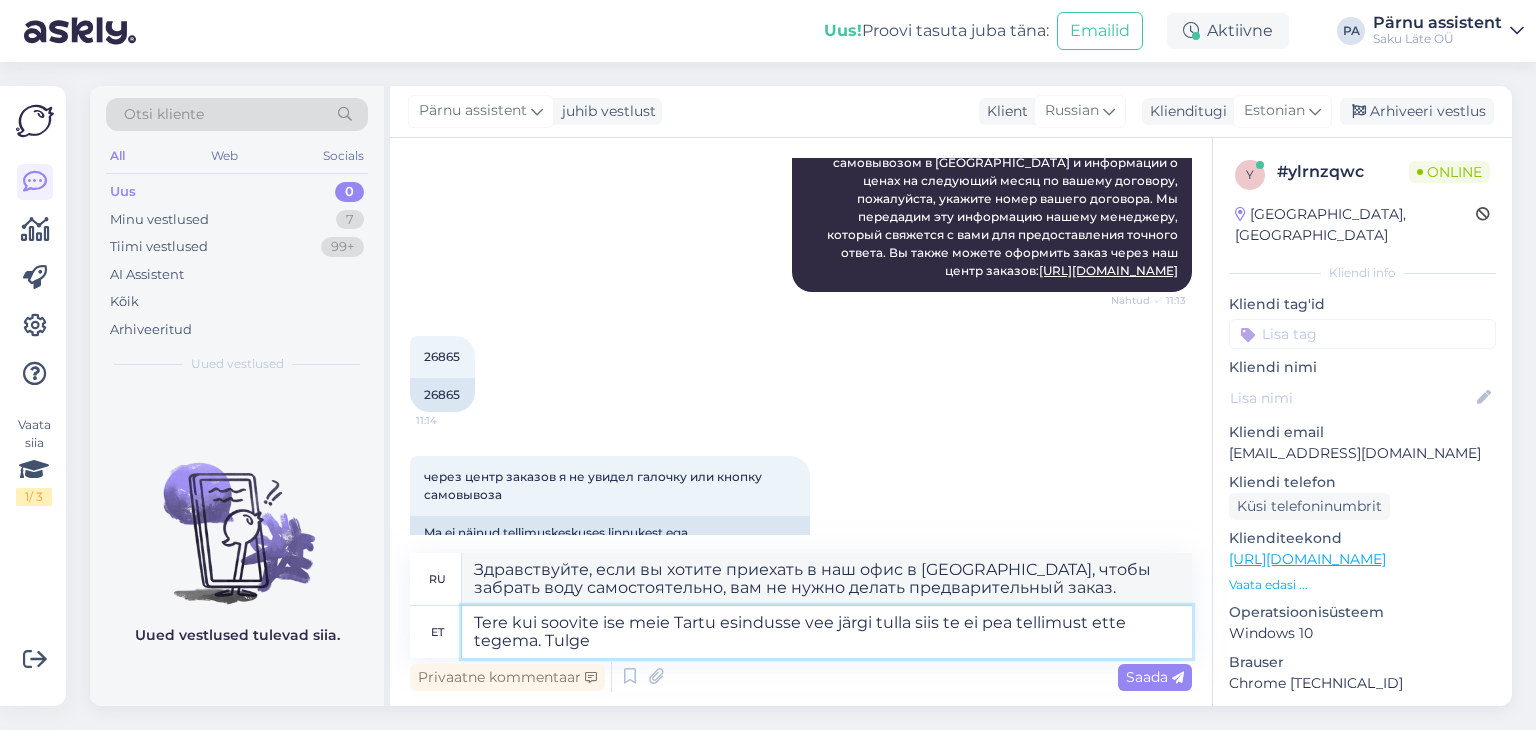 type on "Здравствуйте! Если вы хотите приехать к нам в офис в [GEOGRAPHIC_DATA] и забрать воду самостоятельно, вам не нужно делать предварительный заказ. Приезжайте." 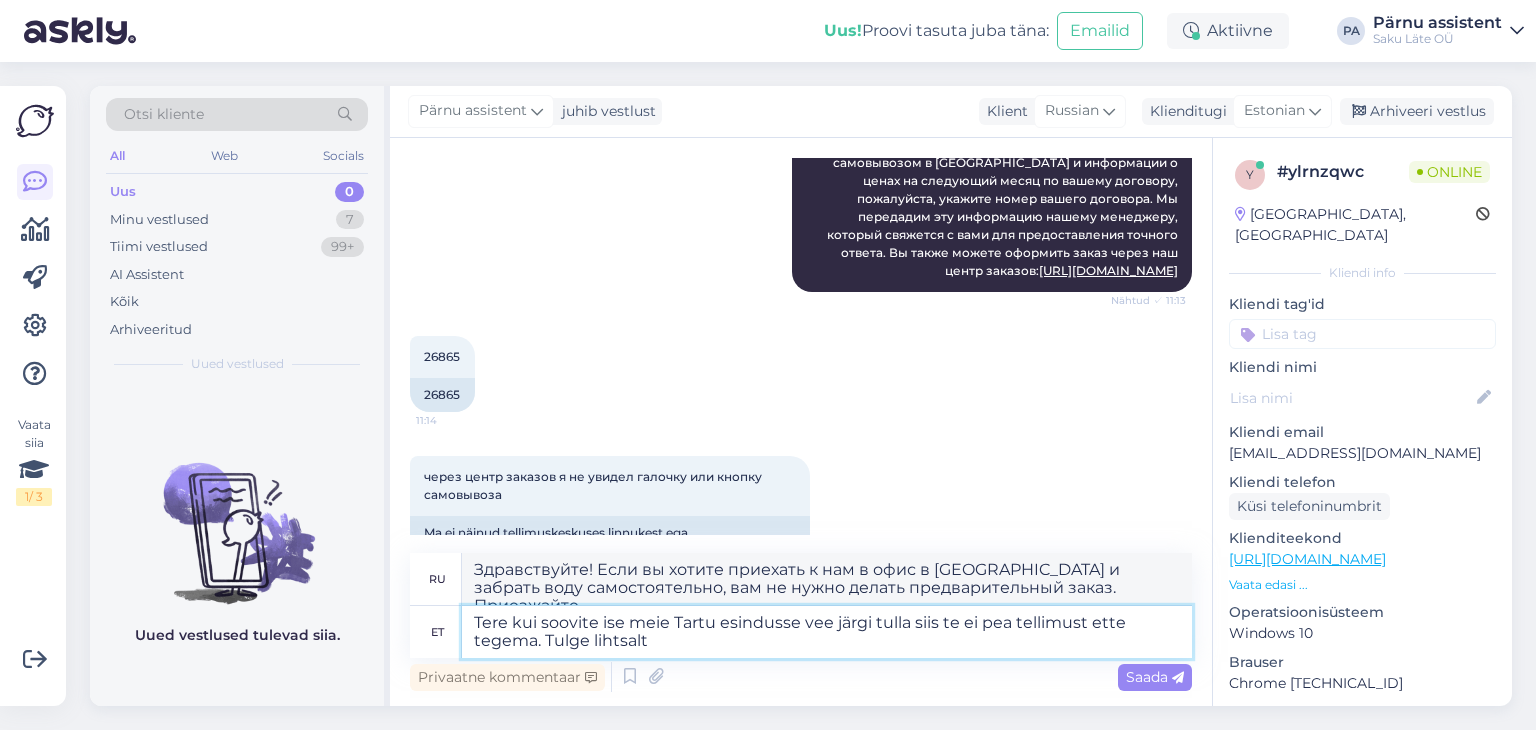 type on "Tere kui soovite ise meie Tartu esindusse vee järgi tulla siis te ei pea tellimust ette tegema. Tulge lihtsalt" 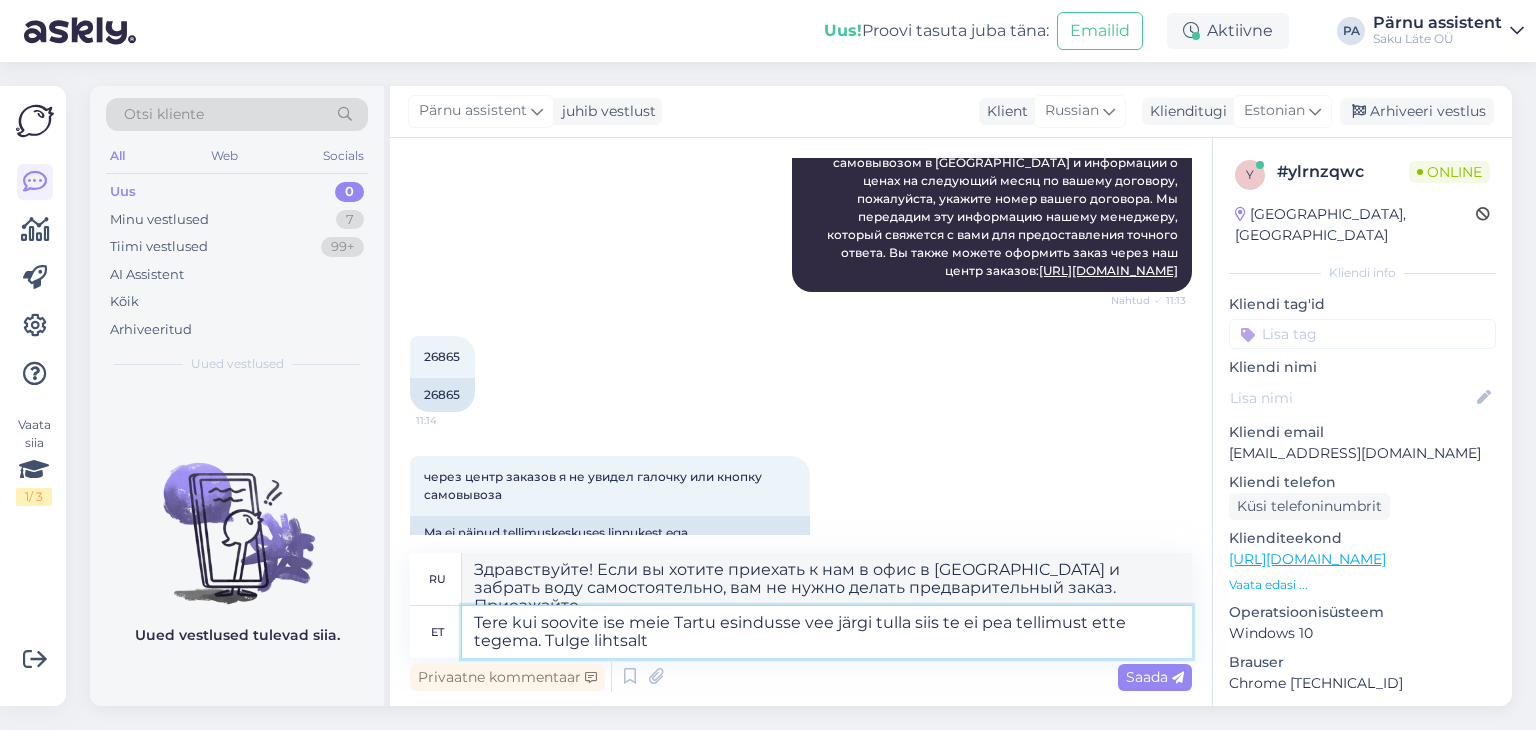 type on "Здравствуйте! Если вы хотите приехать к нам в офис в Тарту за водой самостоятельно, вам не нужно делать предварительный заказ. Просто приезжайте." 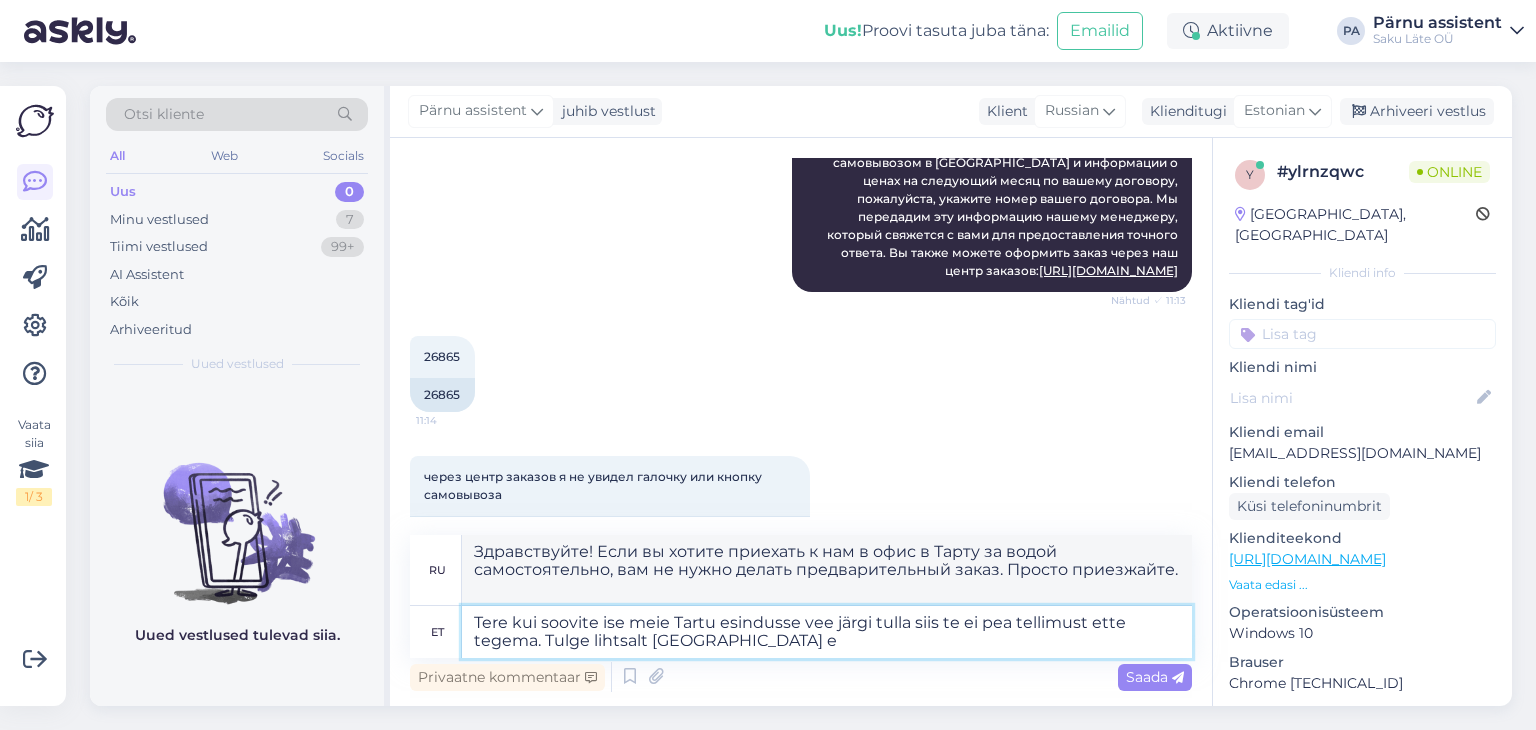 type on "Tere kui soovite ise meie Tartu esindusse vee järgi tulla siis te ei pea tellimust ette tegema. Tulge lihtsalt [GEOGRAPHIC_DATA] es" 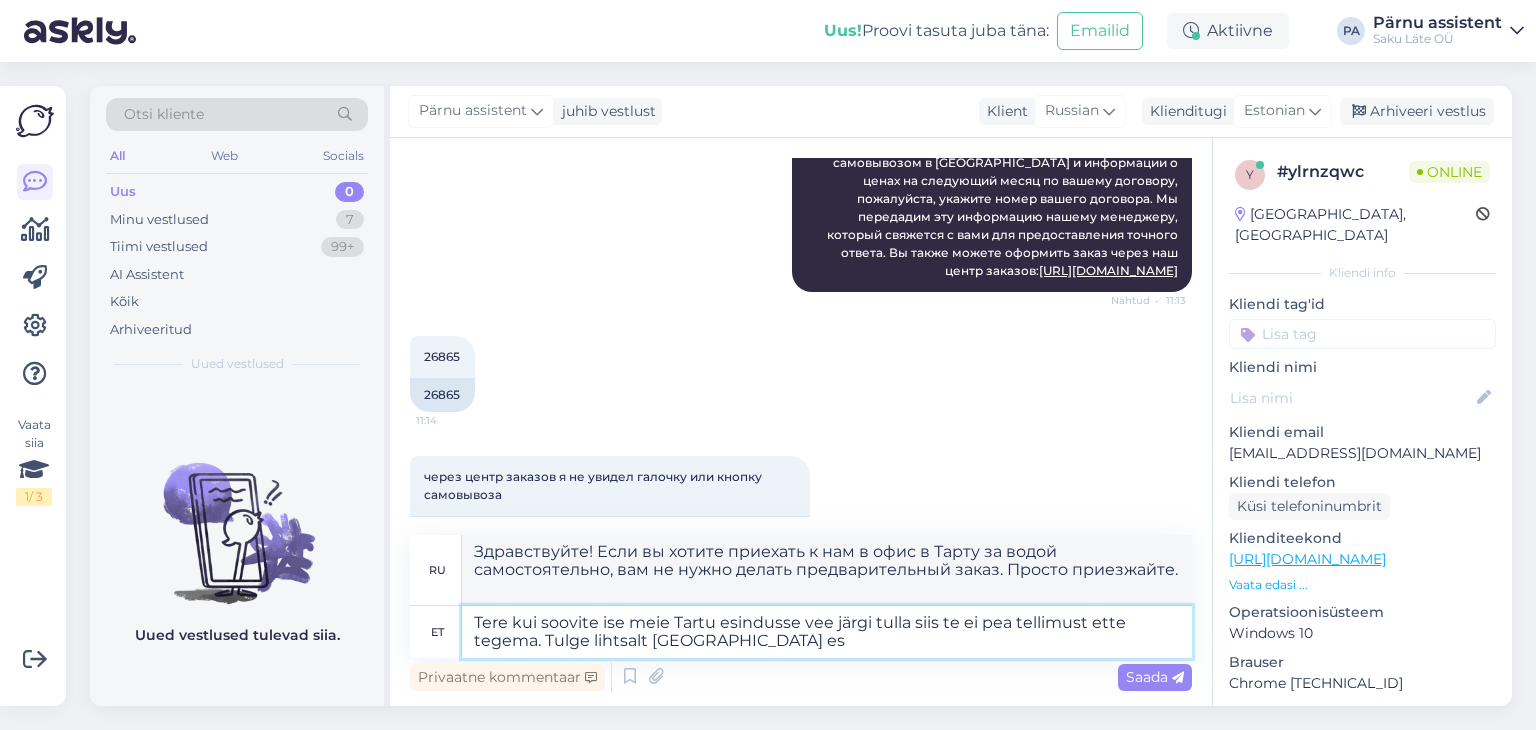 type on "Здравствуйте! Если вы хотите приехать в наш офис в [GEOGRAPHIC_DATA] и забрать воду самостоятельно, вам не нужно делать предварительный заказ. Просто приезжайте в [GEOGRAPHIC_DATA]." 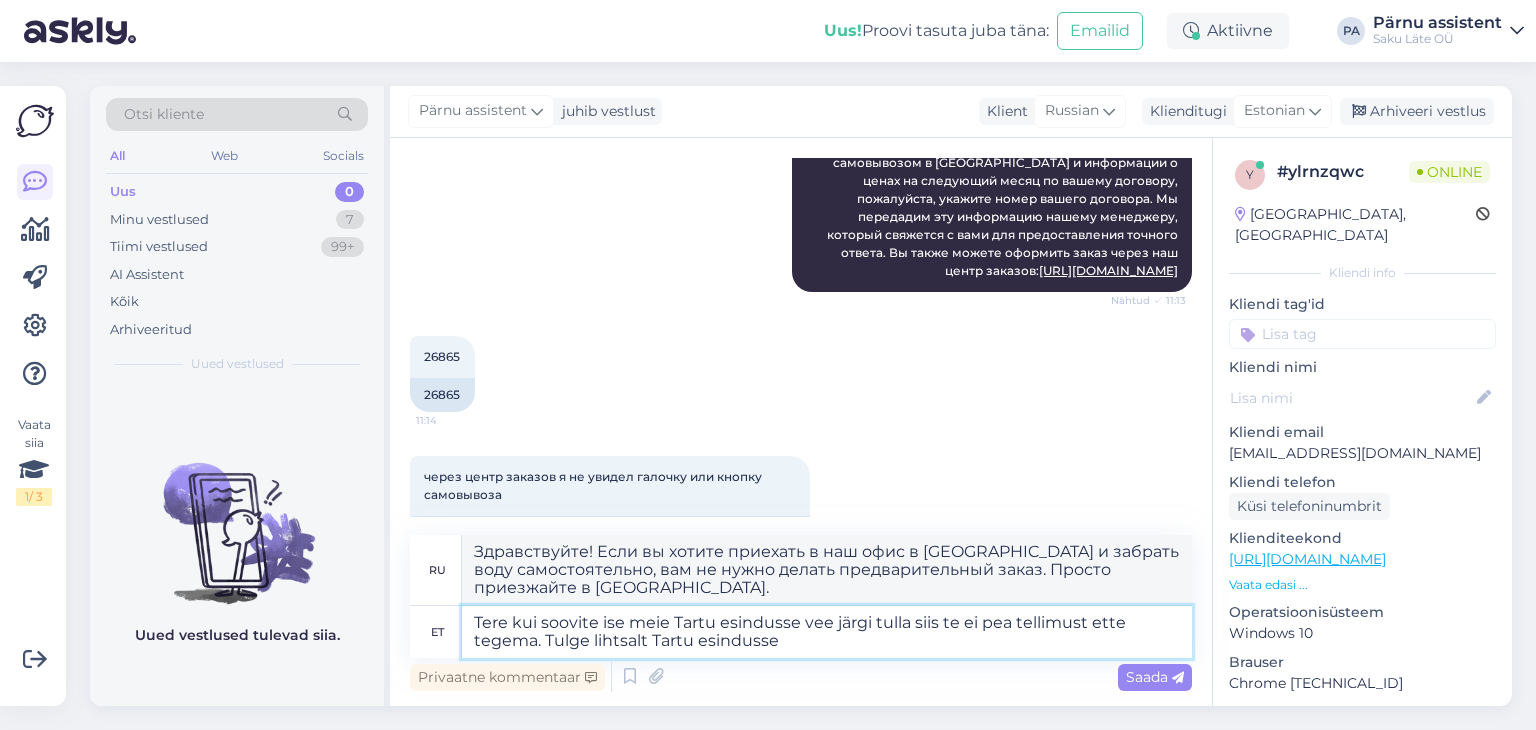 type on "Tere kui soovite ise meie Tartu esindusse vee järgi tulla siis te ei pea tellimust ette tegema. Tulge lihtsalt Tartu esindusse" 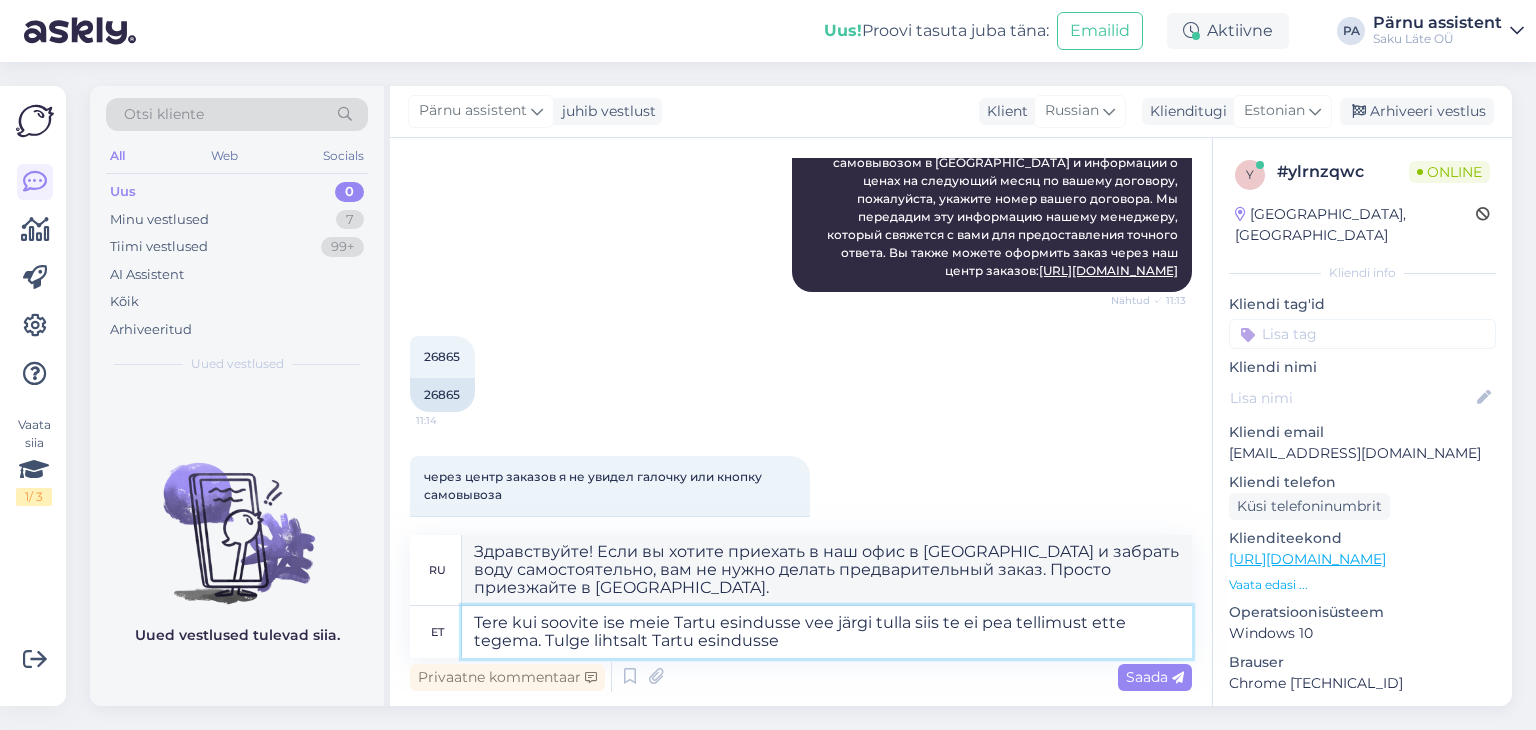 type on "Здравствуйте! Если вы хотите приехать в наш офис в [GEOGRAPHIC_DATA] и забрать воду самостоятельно, вам не нужно делать предварительный заказ. Просто приезжайте в наш офис в [GEOGRAPHIC_DATA]." 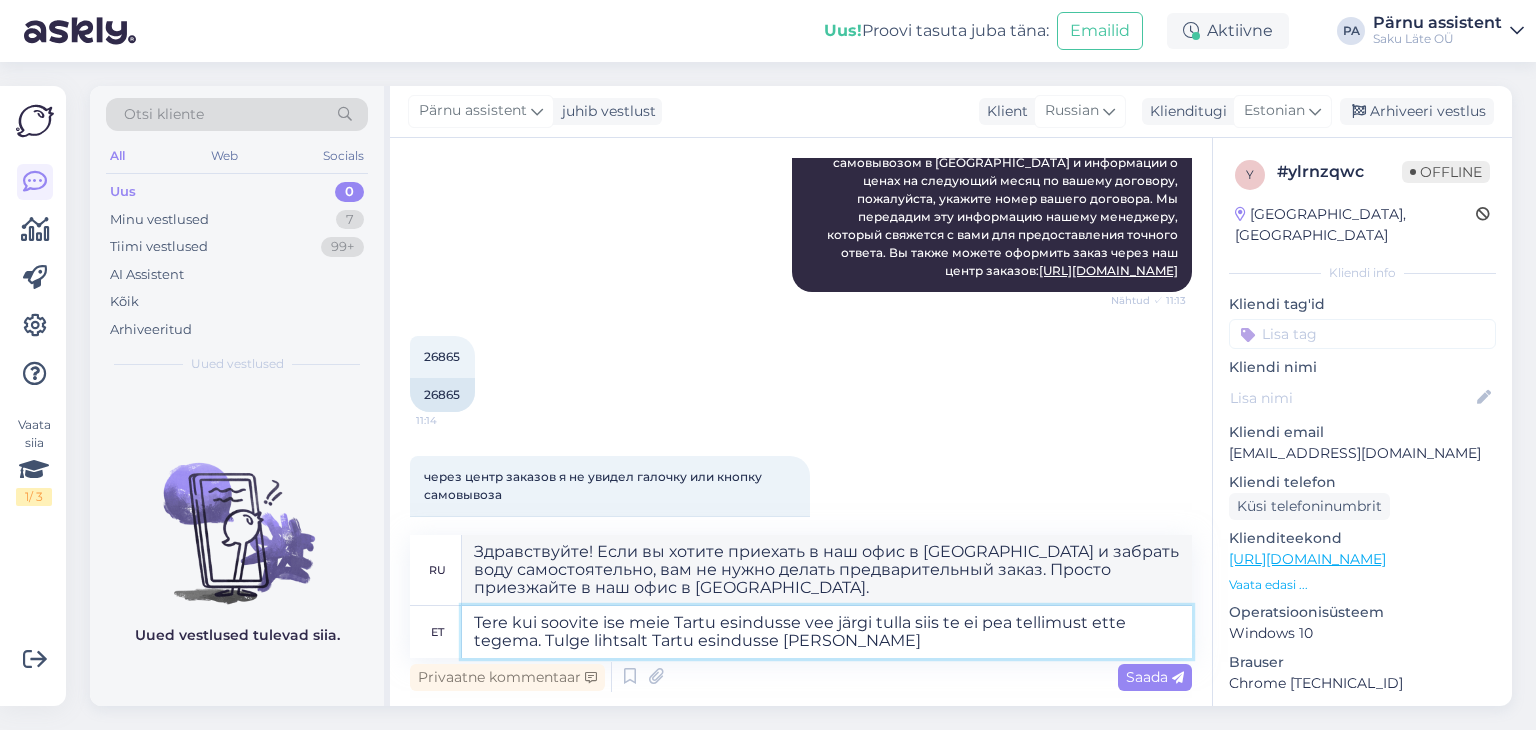 click on "Tere kui soovite ise meie Tartu esindusse vee järgi tulla siis te ei pea tellimust ette tegema. Tulge lihtsalt Tartu esindusse [PERSON_NAME]" at bounding box center (827, 632) 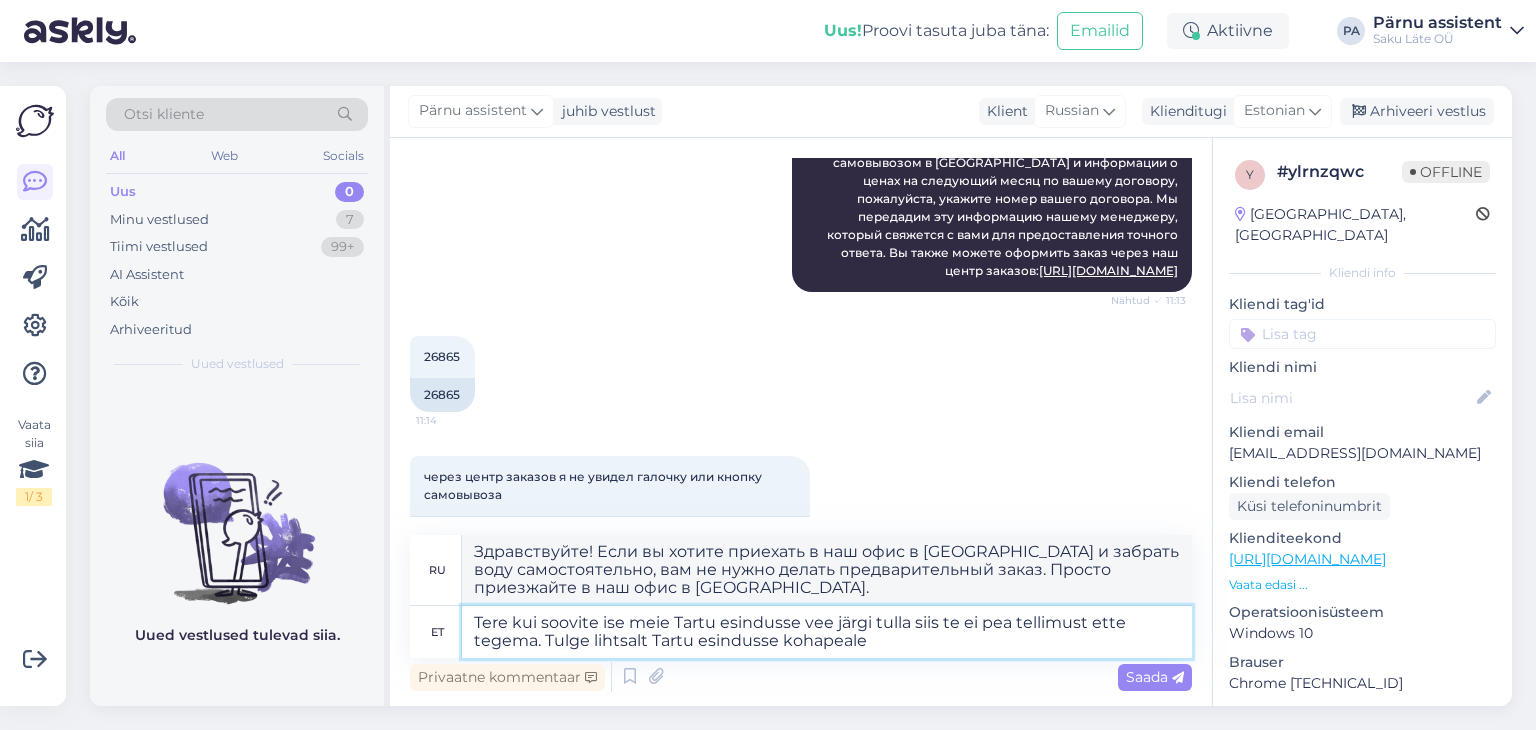 type on "Tere kui soovite ise meie Tartu esindusse vee järgi tulla siis te ei pea tellimust ette tegema. Tulge lihtsalt Tartu esindusse kohapeale" 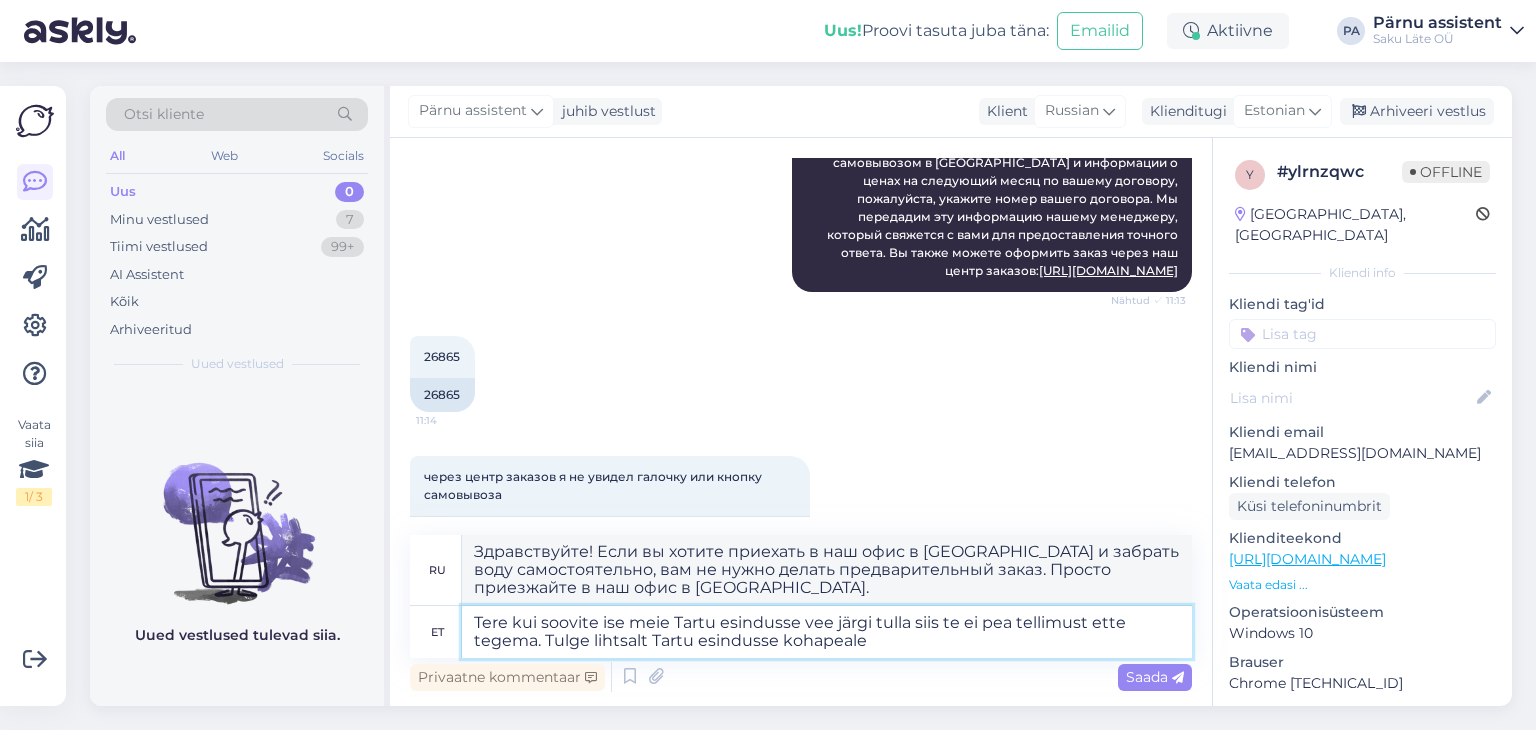 type on "Здравствуйте! Если вы хотите приехать в наш офис в [GEOGRAPHIC_DATA] и забрать воду самостоятельно, вам не нужно делать предварительный заказ. Просто подъедьте в наш офис в [GEOGRAPHIC_DATA] на месте." 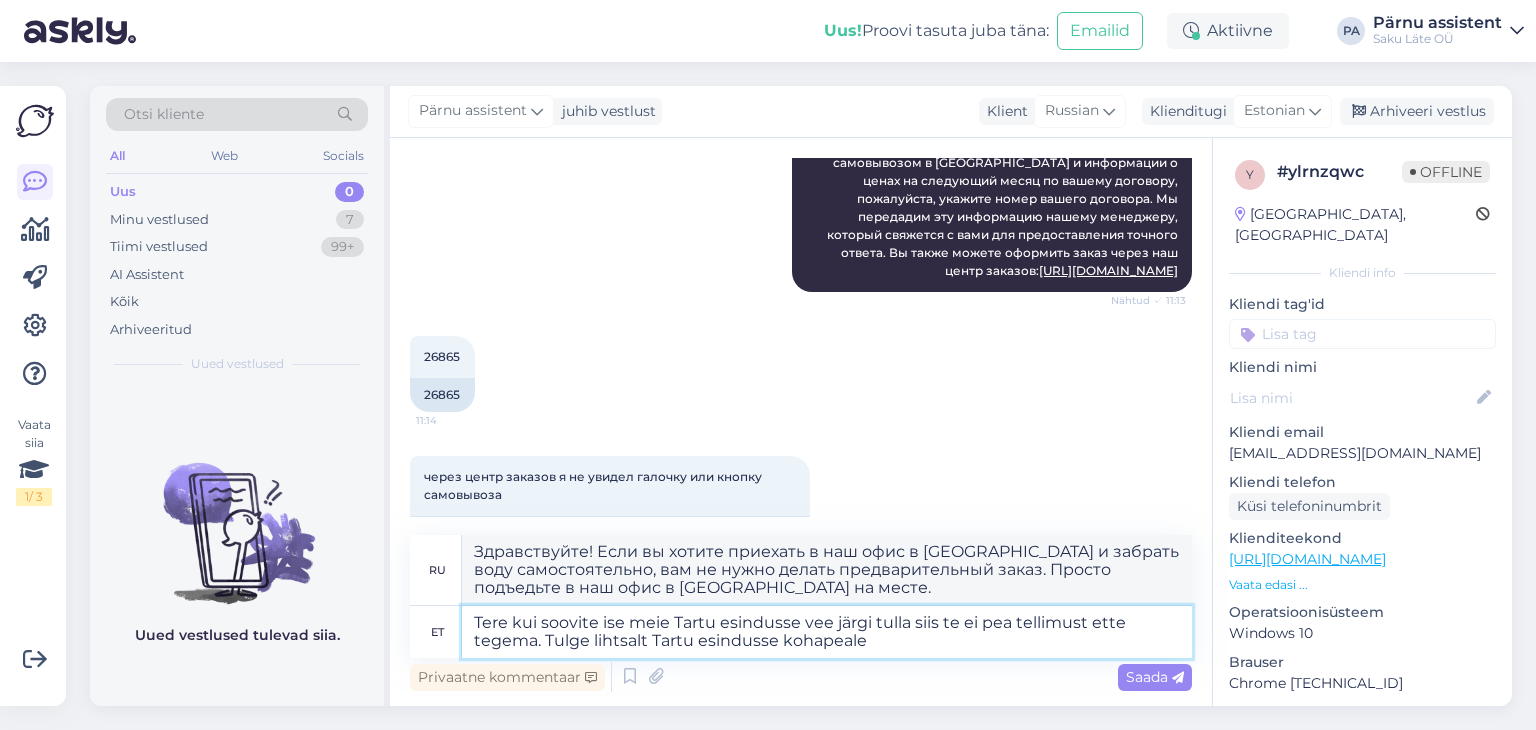 paste on "[STREET_ADDRESS]" 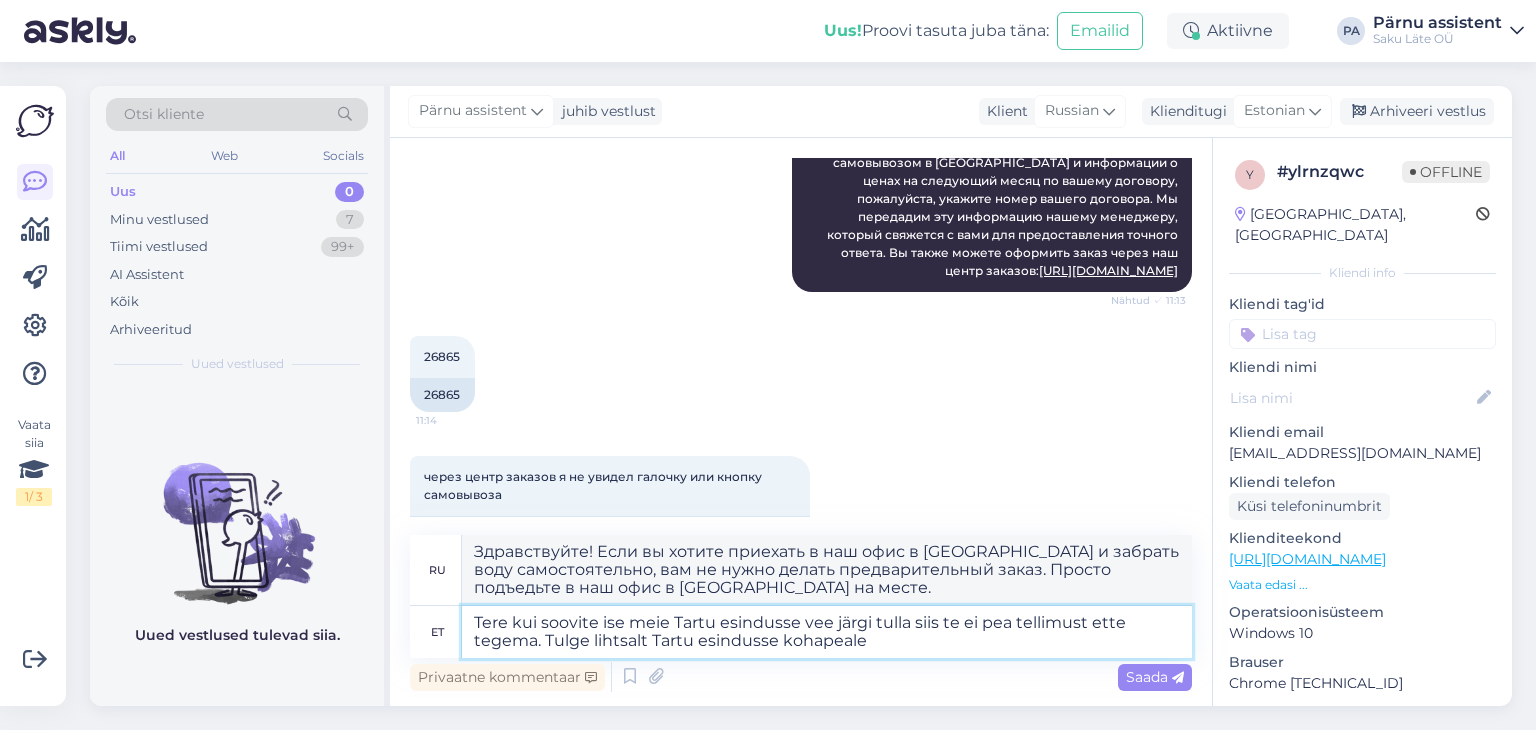 type on "Tere kui soovite ise meie Tartu esindusse vee järgi tulla siis te ei pea tellimust ette tegema. Tulge lihtsalt [GEOGRAPHIC_DATA] esindusse kohapeale Kassisilma [STREET_ADDRESS]" 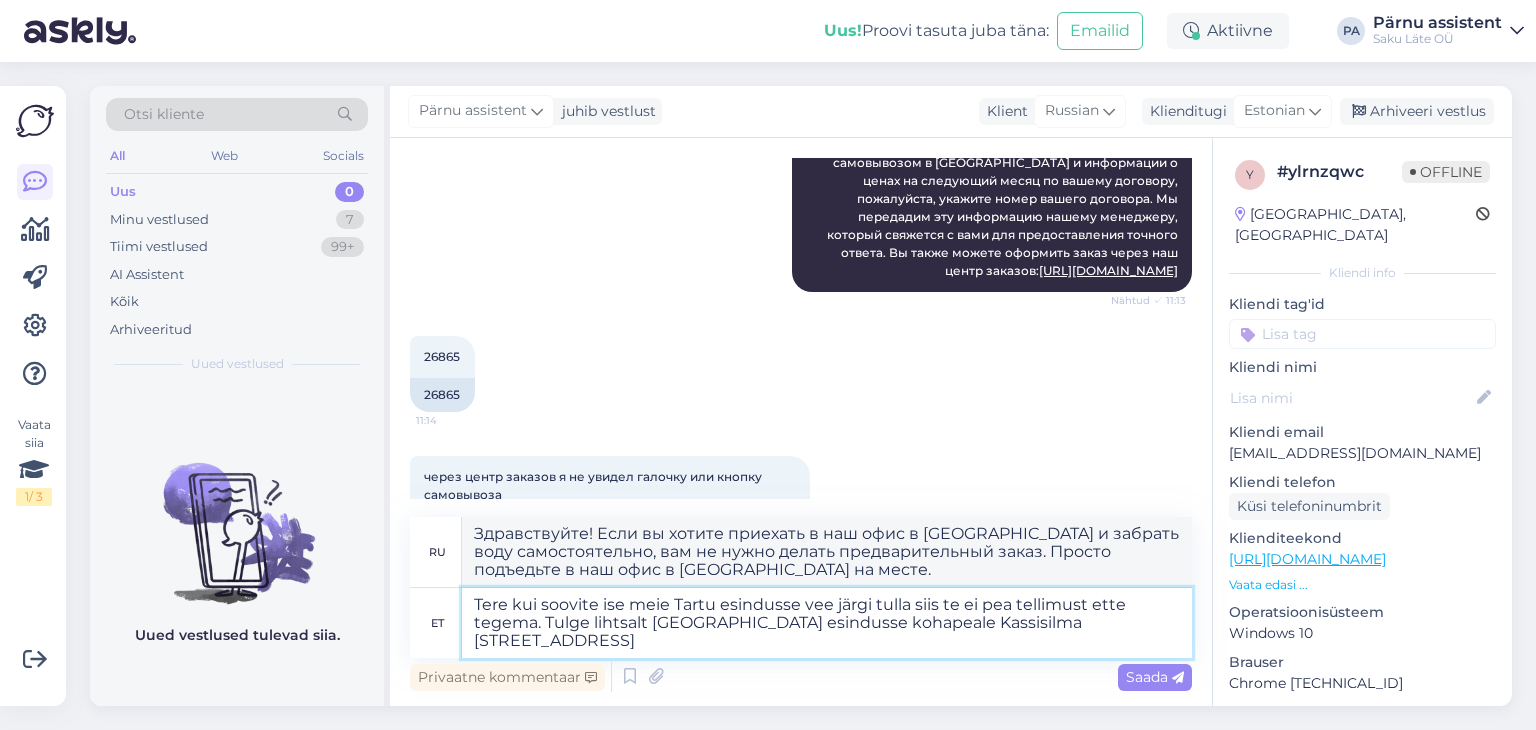 type on "Здравствуйте! Если вы хотите приехать в наш тартуский офис за водой самостоятельно, вам не нужно делать предварительный заказ. Просто приходите в наш тартуский офис по адресу: [STREET_ADDRESS]." 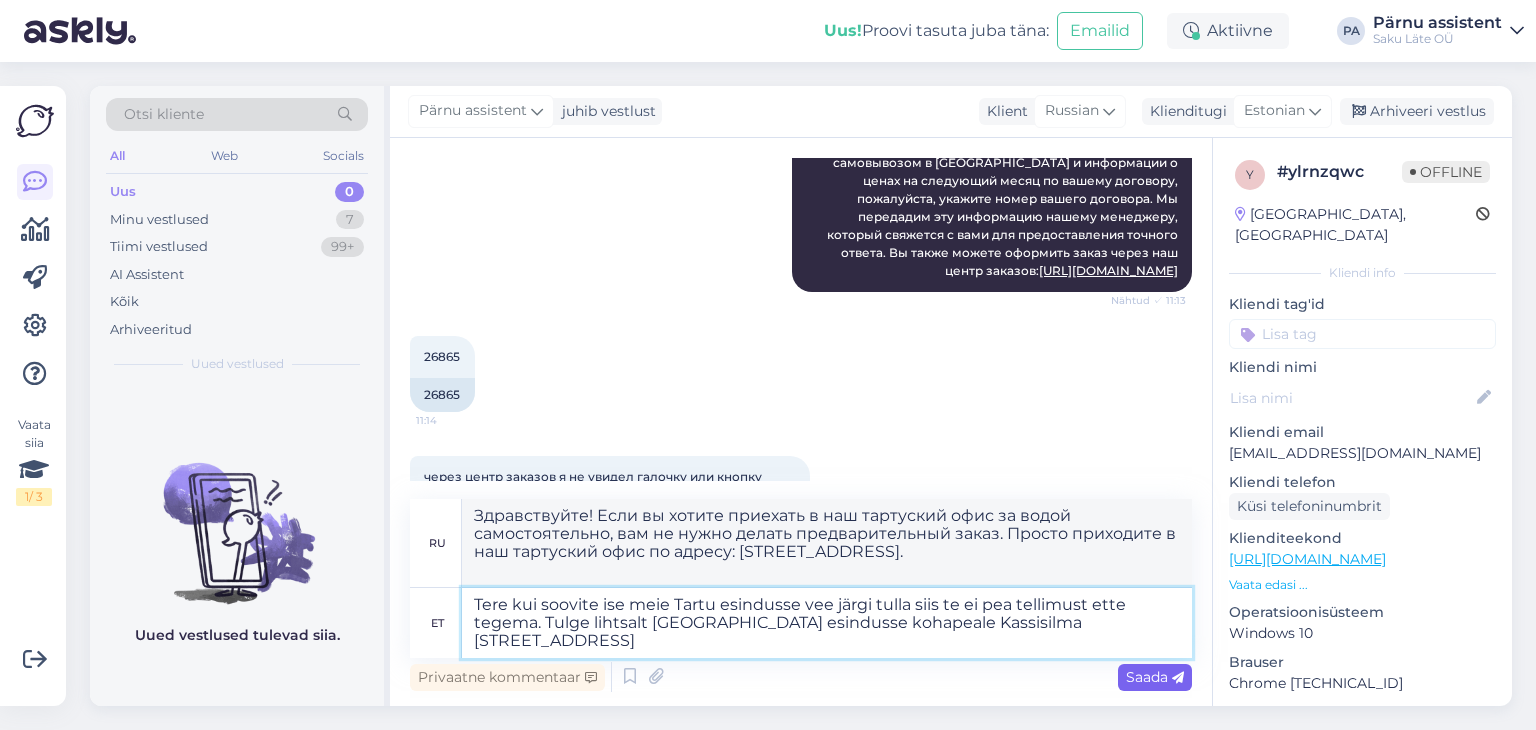 type on "Tere kui soovite ise meie Tartu esindusse vee järgi tulla siis te ei pea tellimust ette tegema. Tulge lihtsalt [GEOGRAPHIC_DATA] esindusse kohapeale Kassisilma [STREET_ADDRESS]" 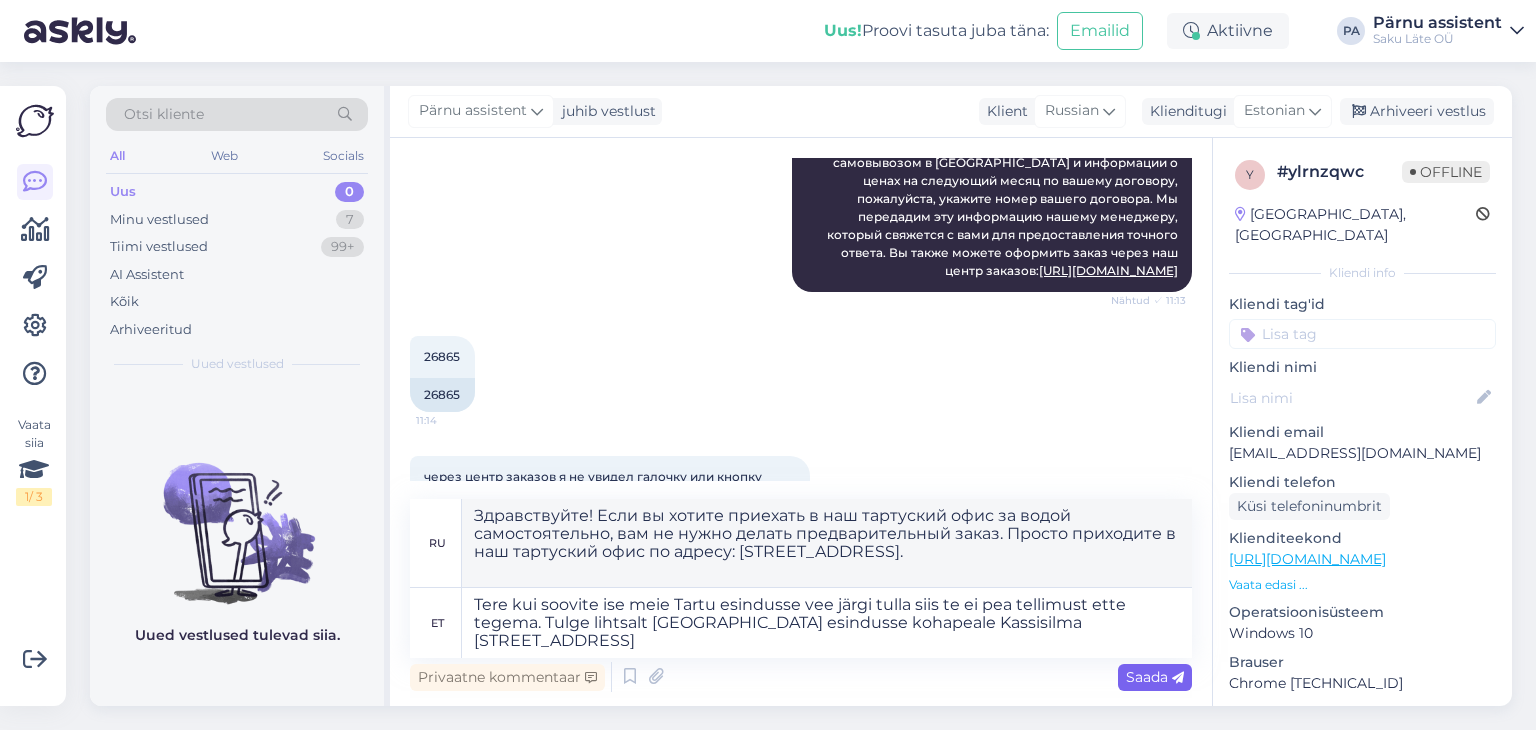 click on "Saada" at bounding box center [1155, 677] 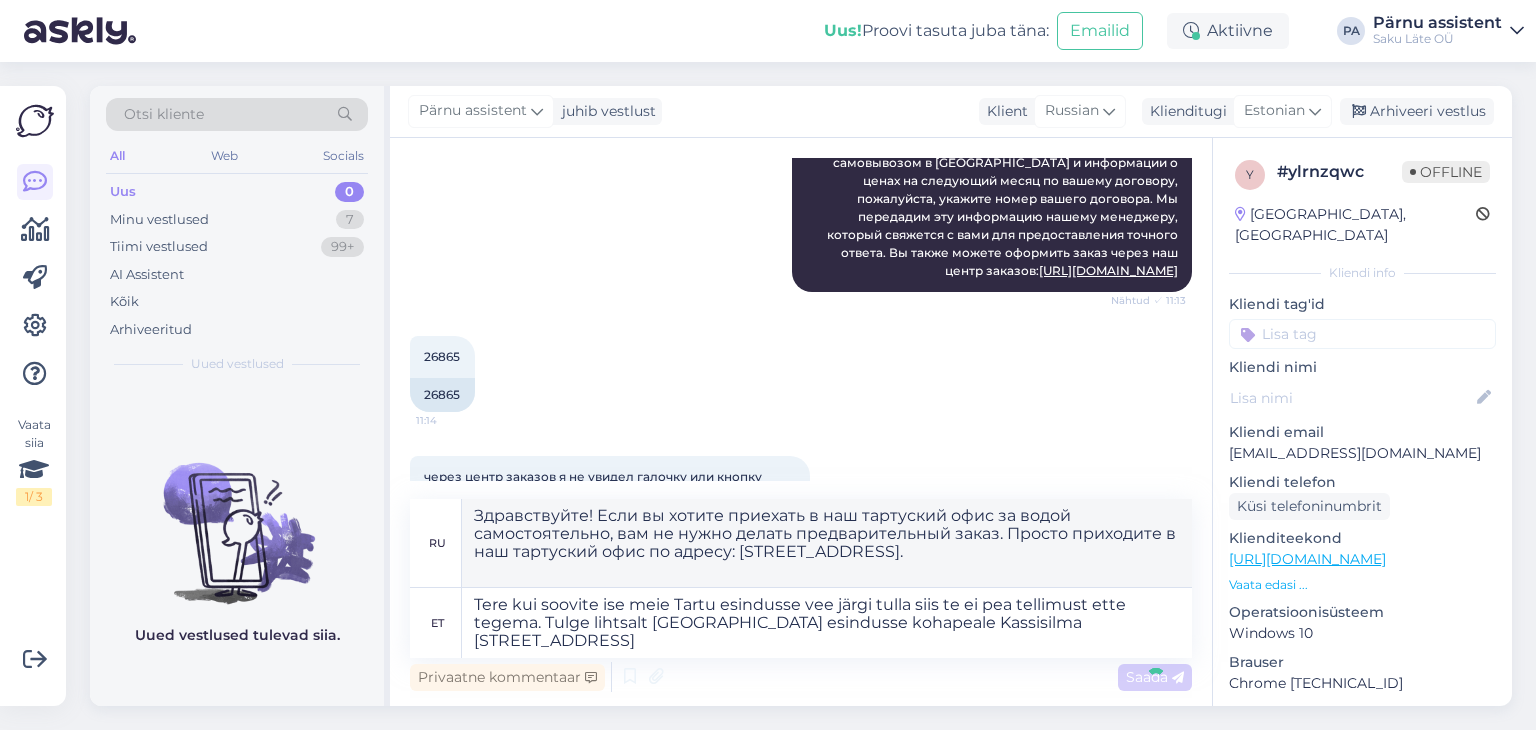 type 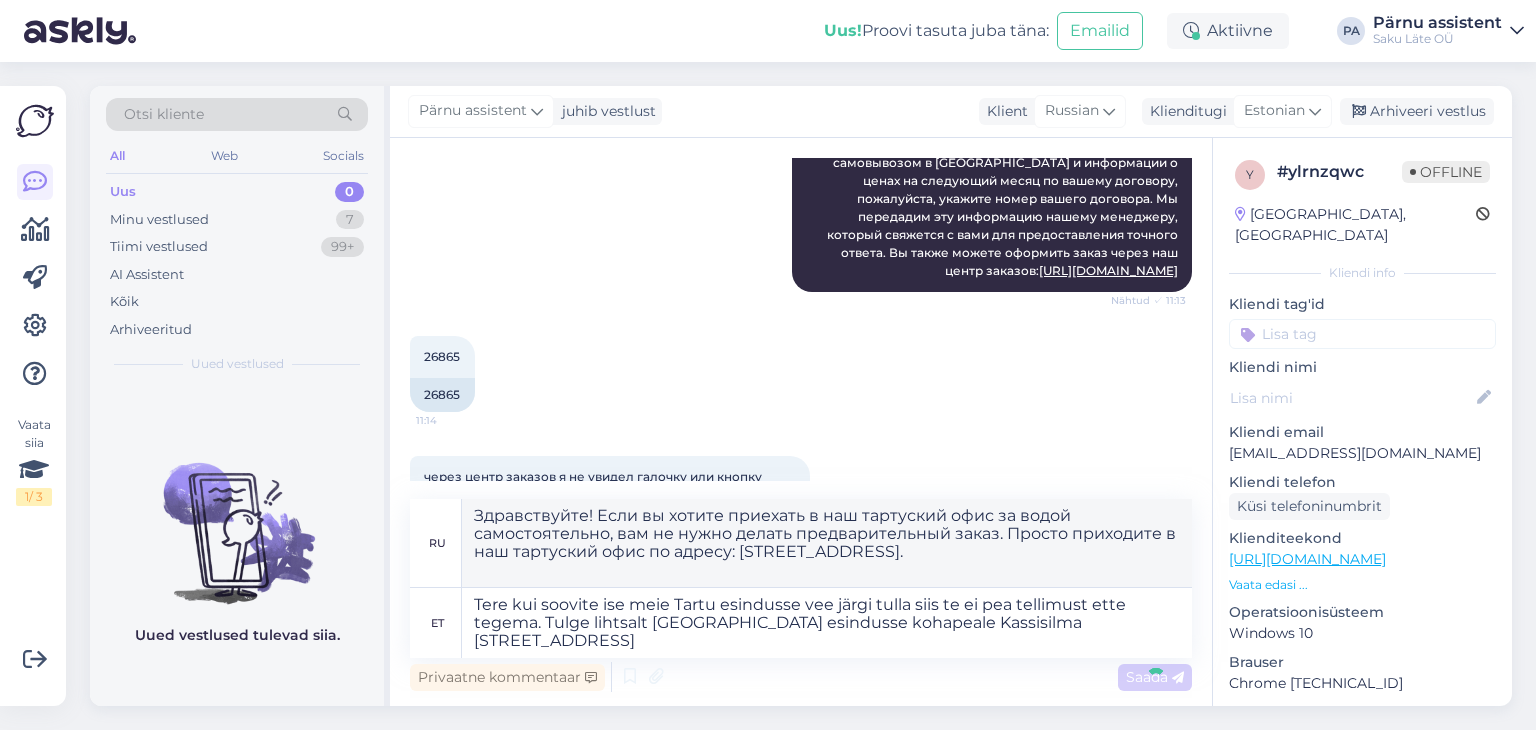 type 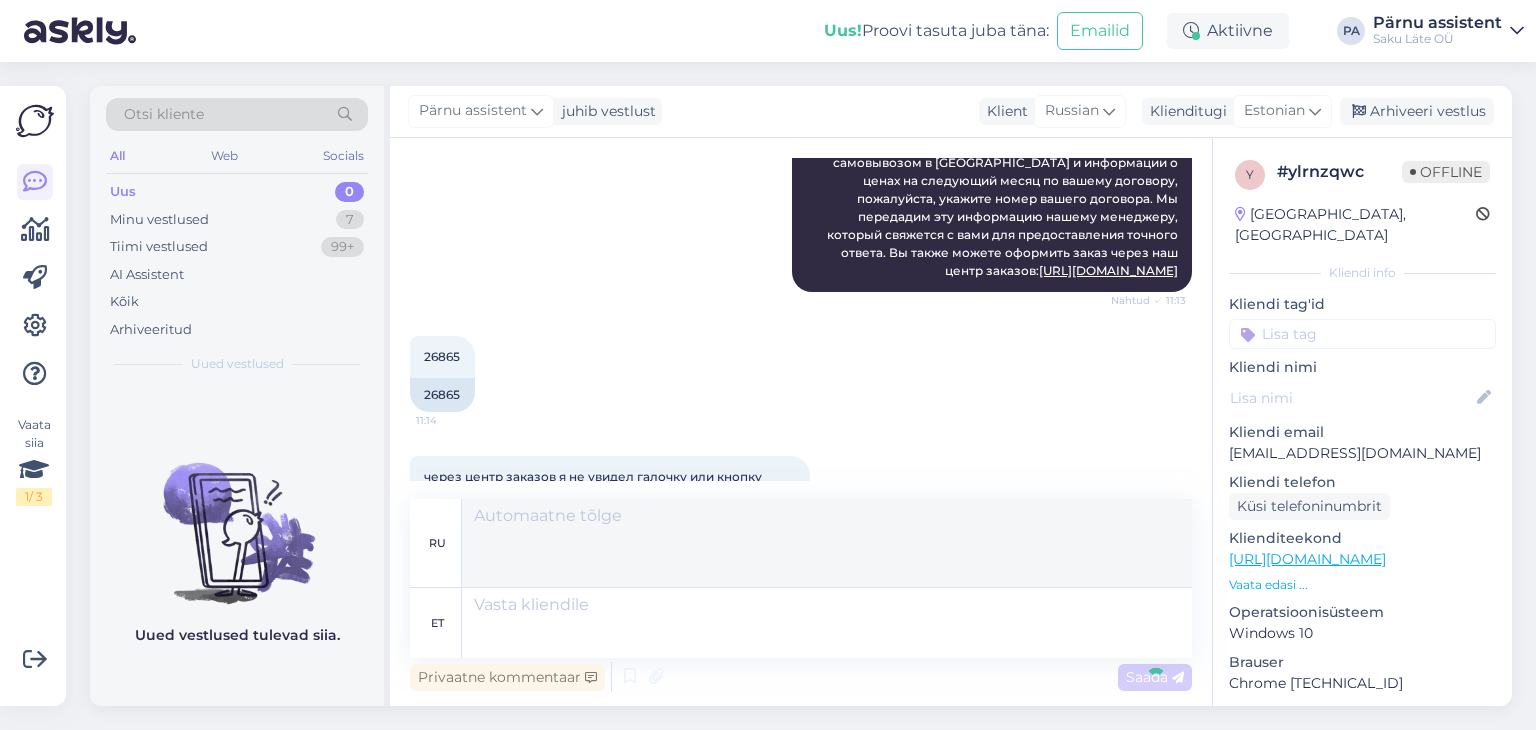scroll, scrollTop: 615, scrollLeft: 0, axis: vertical 